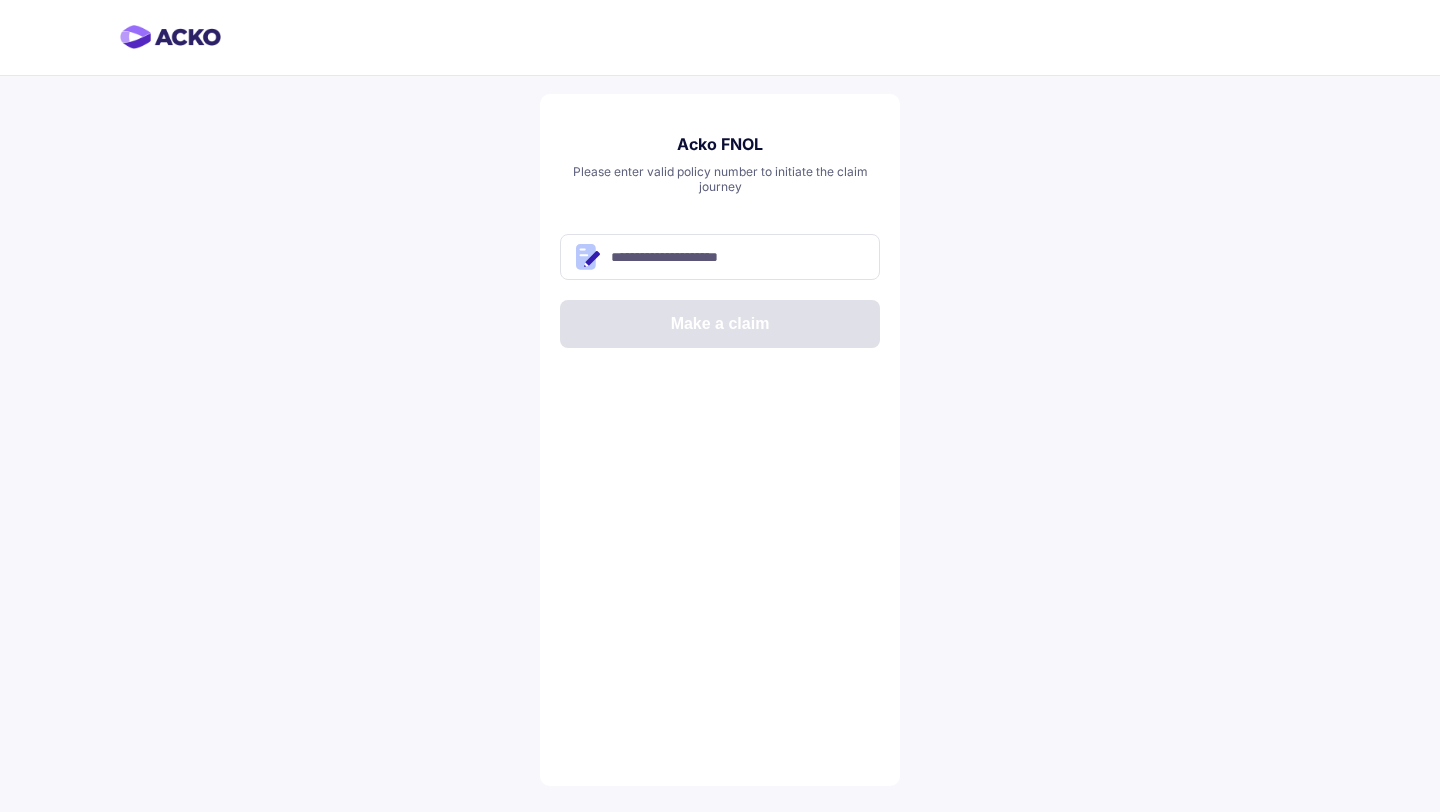 scroll, scrollTop: 0, scrollLeft: 0, axis: both 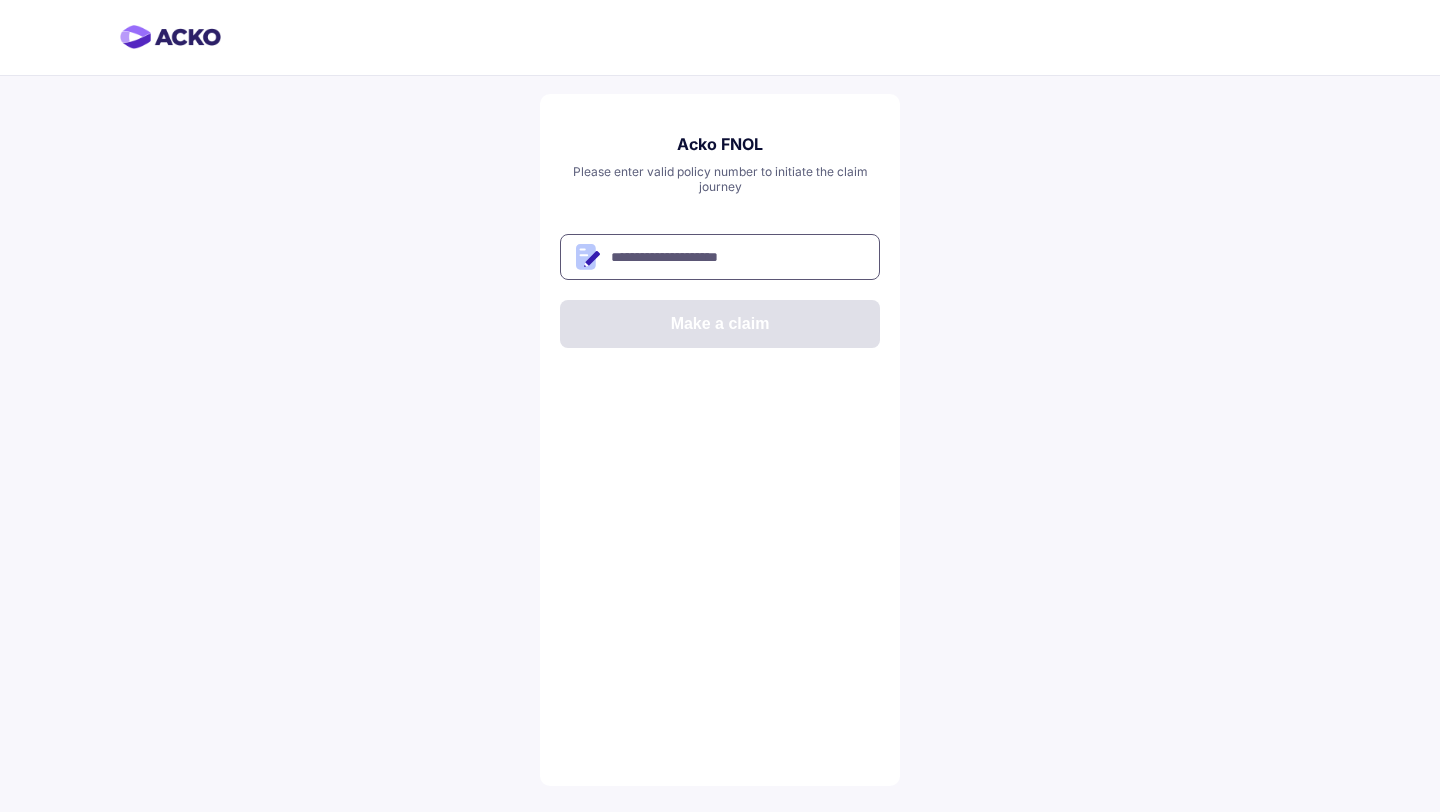click at bounding box center [720, 257] 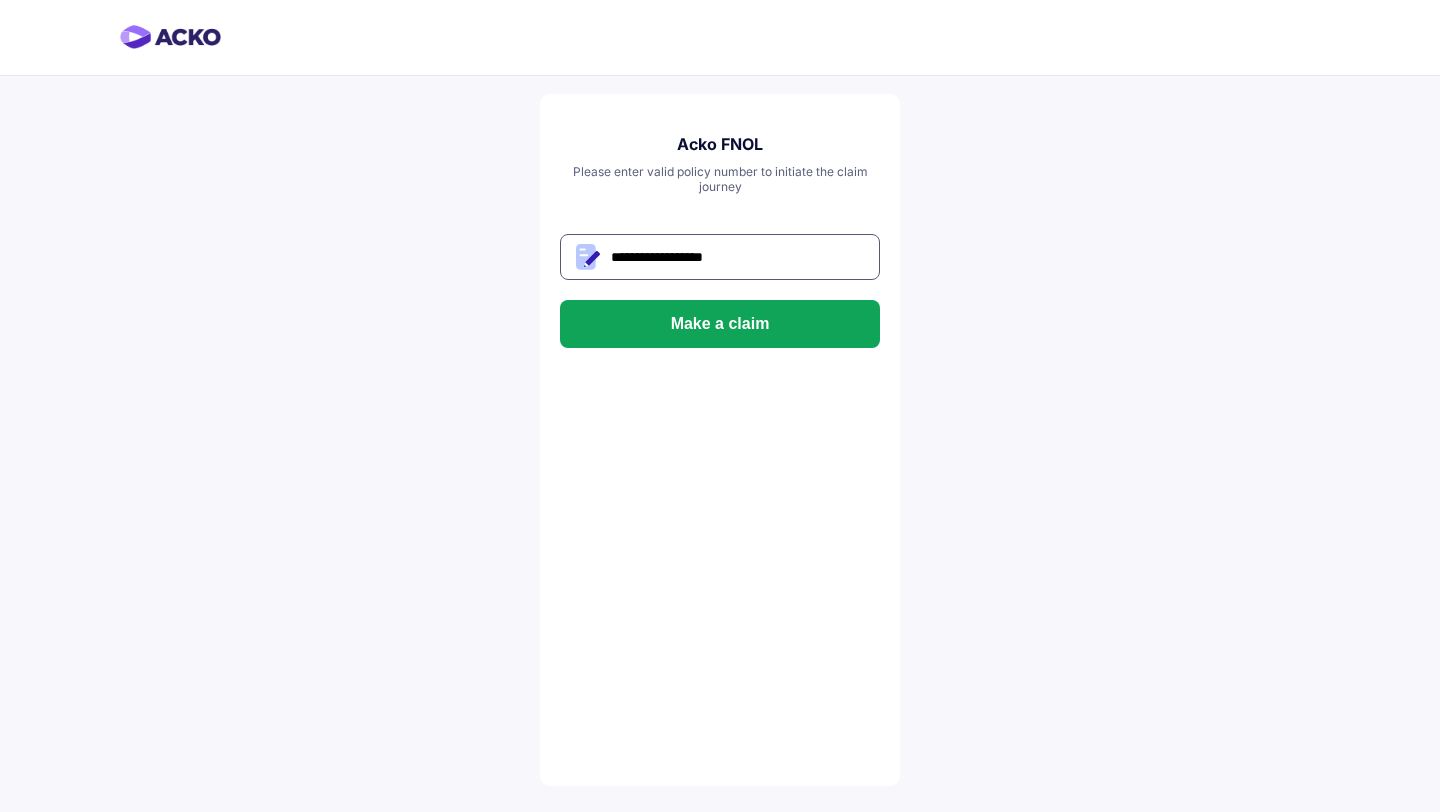 type on "**********" 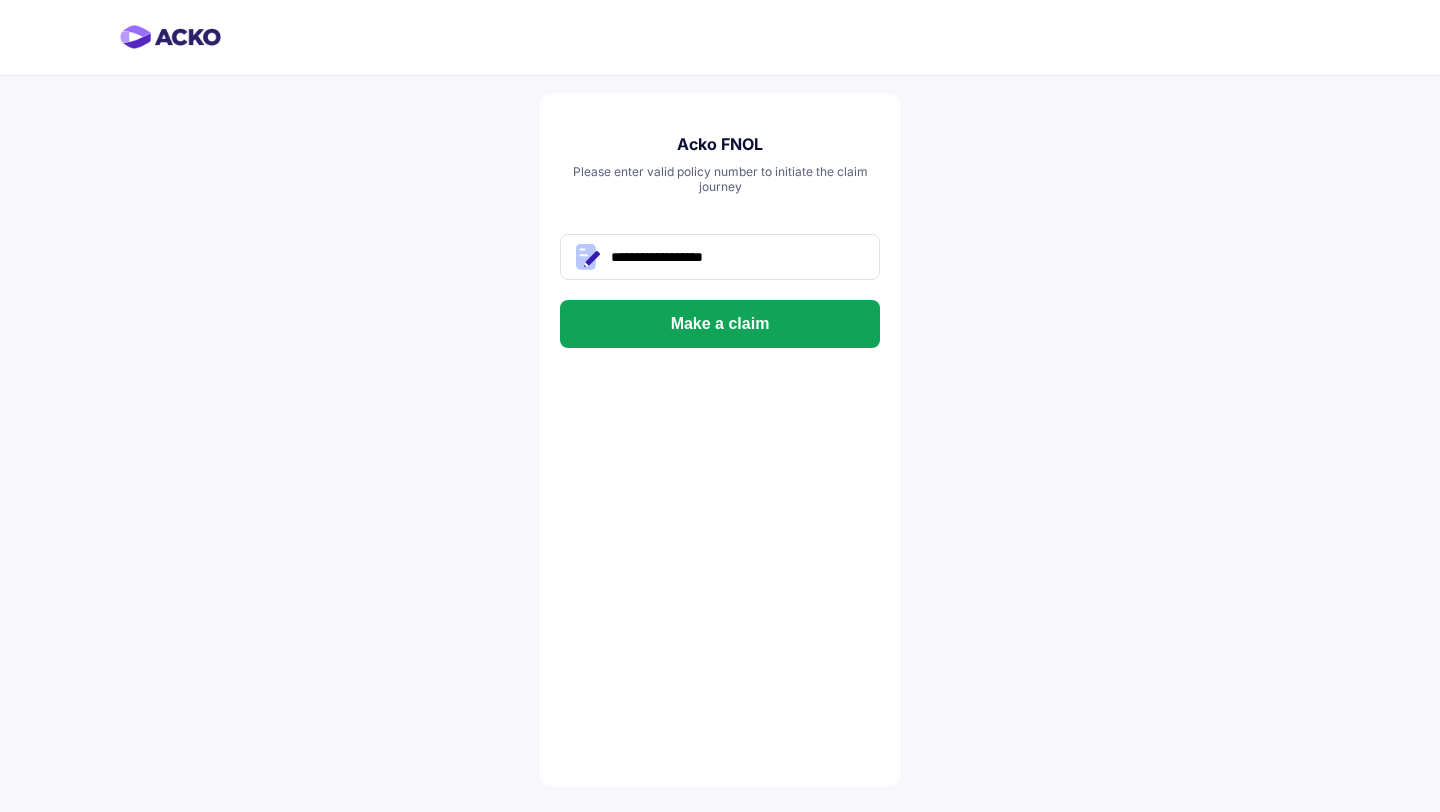 click on "**********" at bounding box center (720, 440) 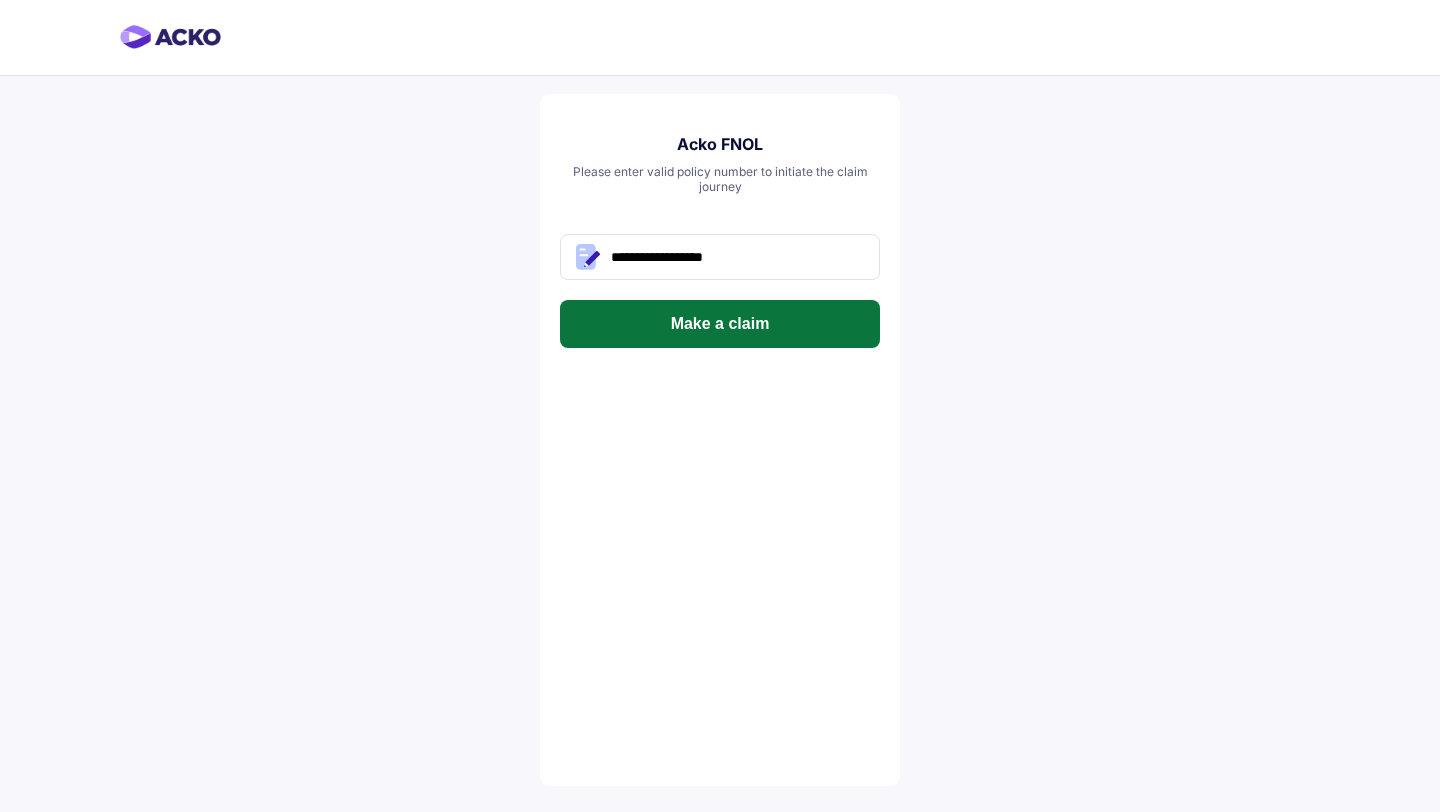 click on "Make a claim" at bounding box center (720, 324) 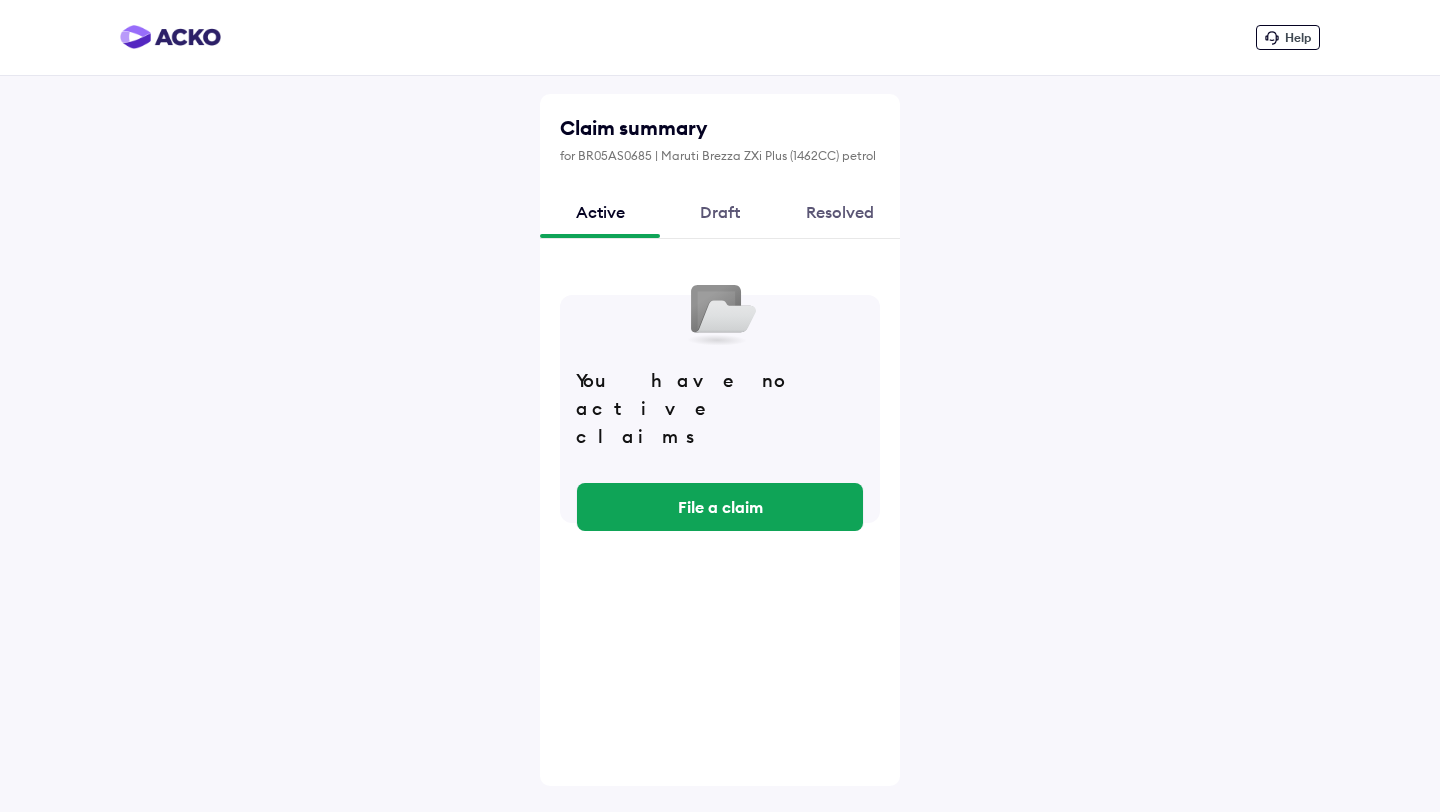 scroll, scrollTop: 0, scrollLeft: 0, axis: both 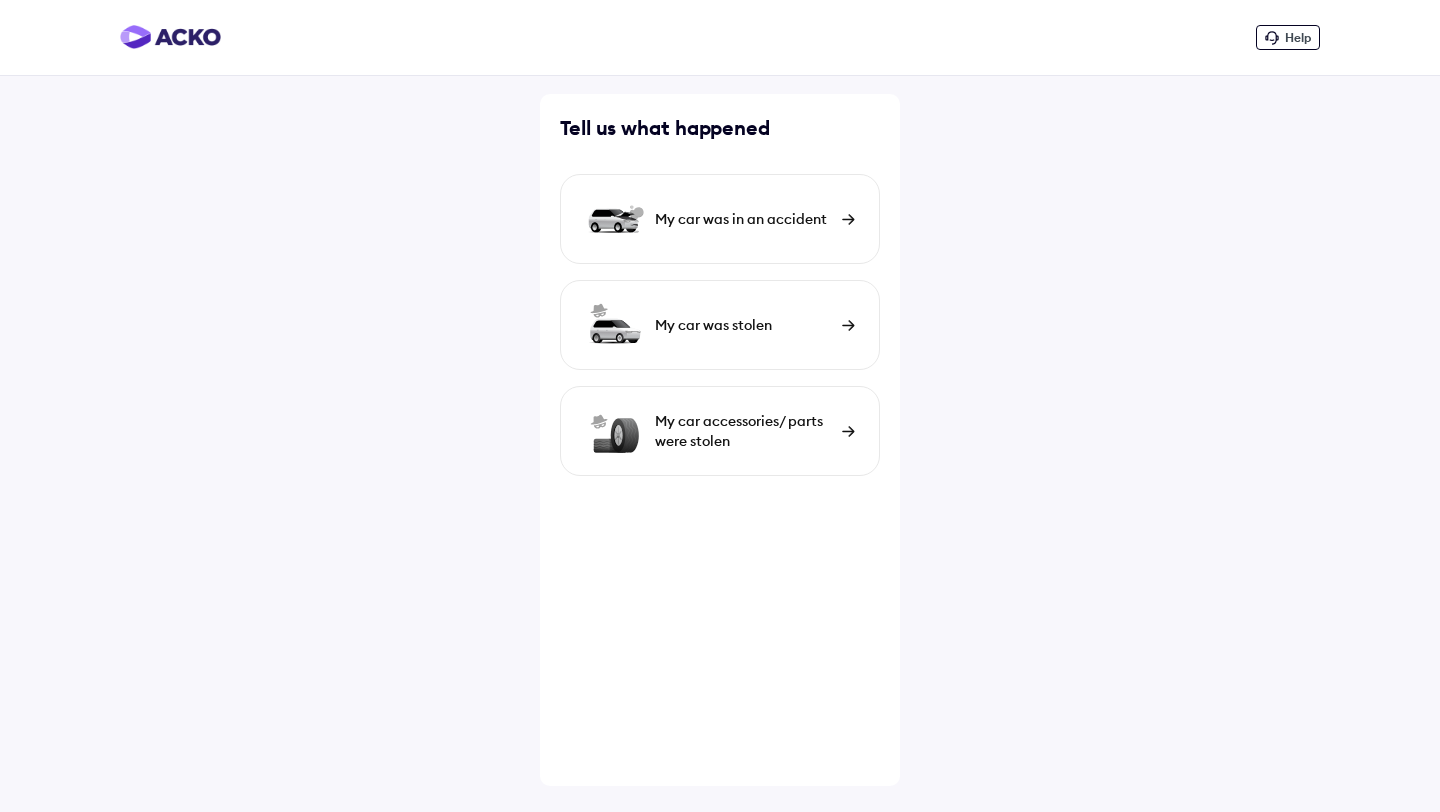 click on "My car accessories/ parts were stolen" at bounding box center (720, 431) 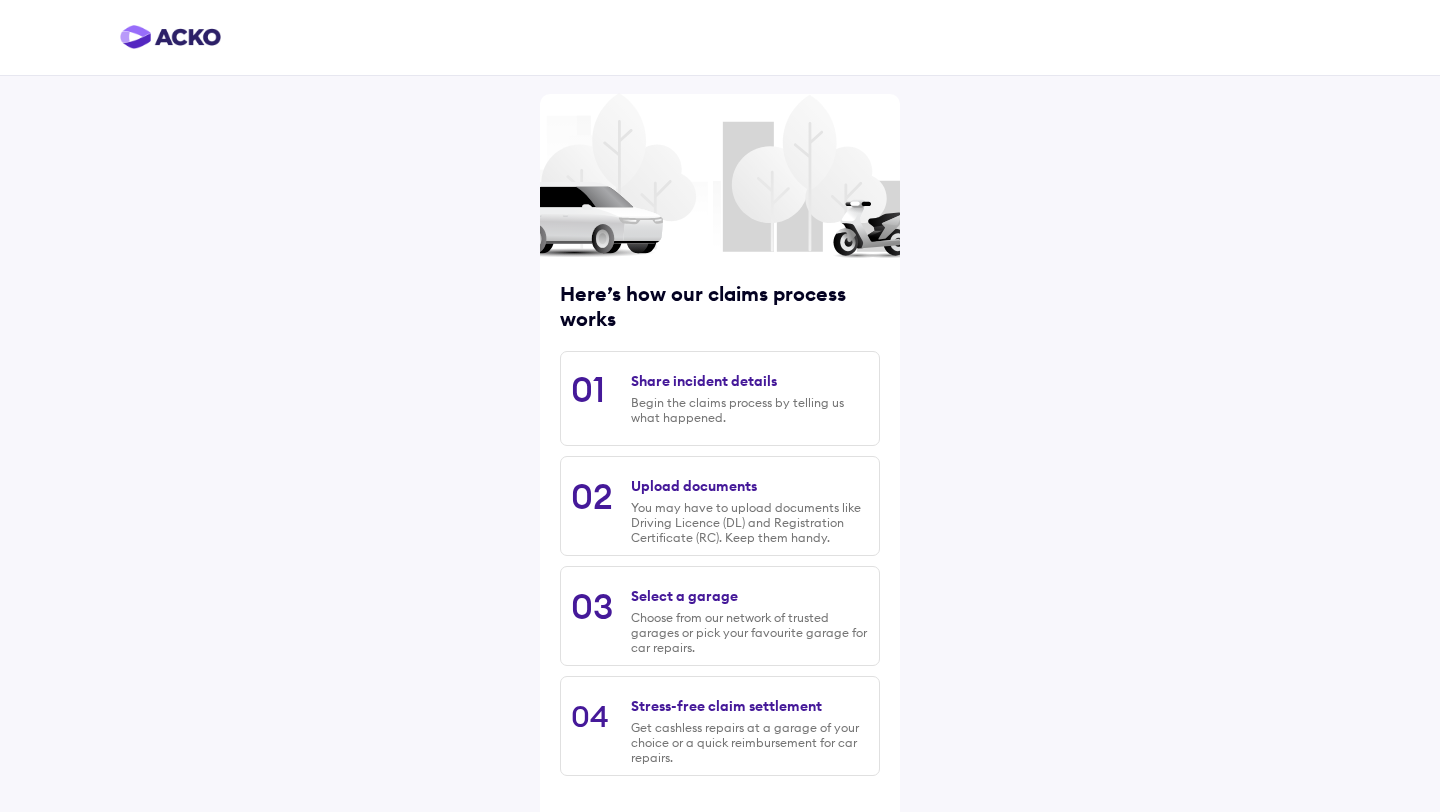 scroll, scrollTop: 85, scrollLeft: 0, axis: vertical 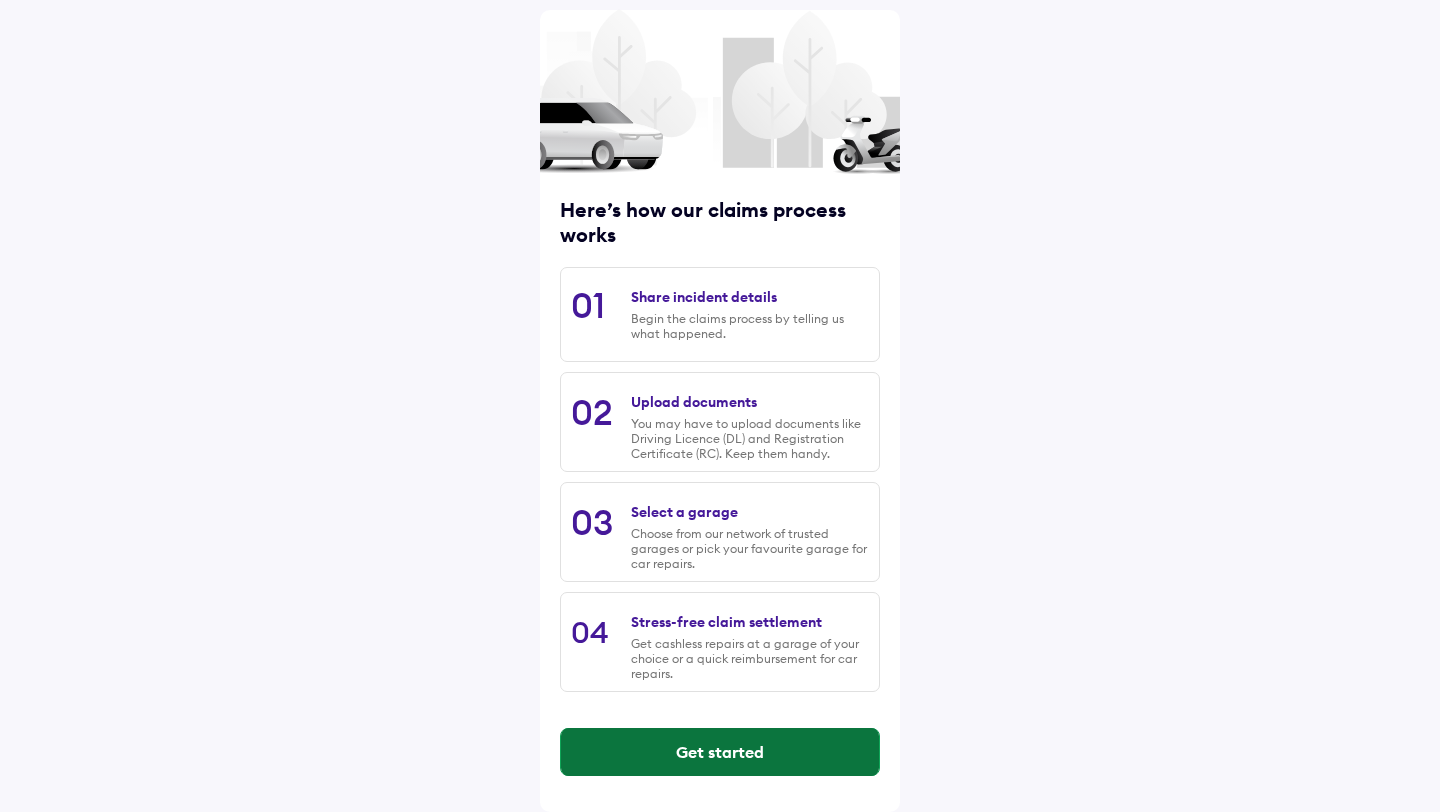 click on "Get started" at bounding box center [720, 752] 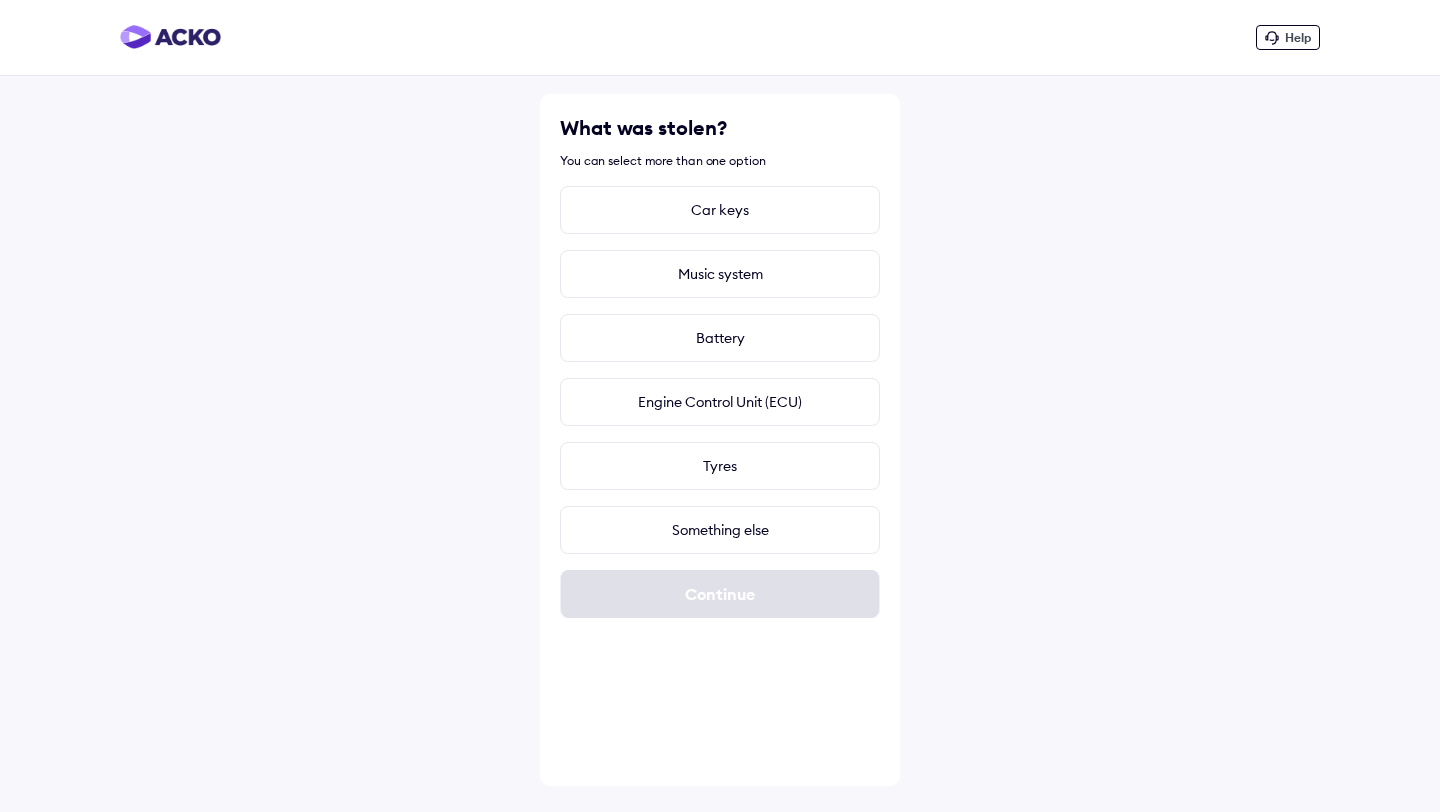 scroll, scrollTop: 0, scrollLeft: 0, axis: both 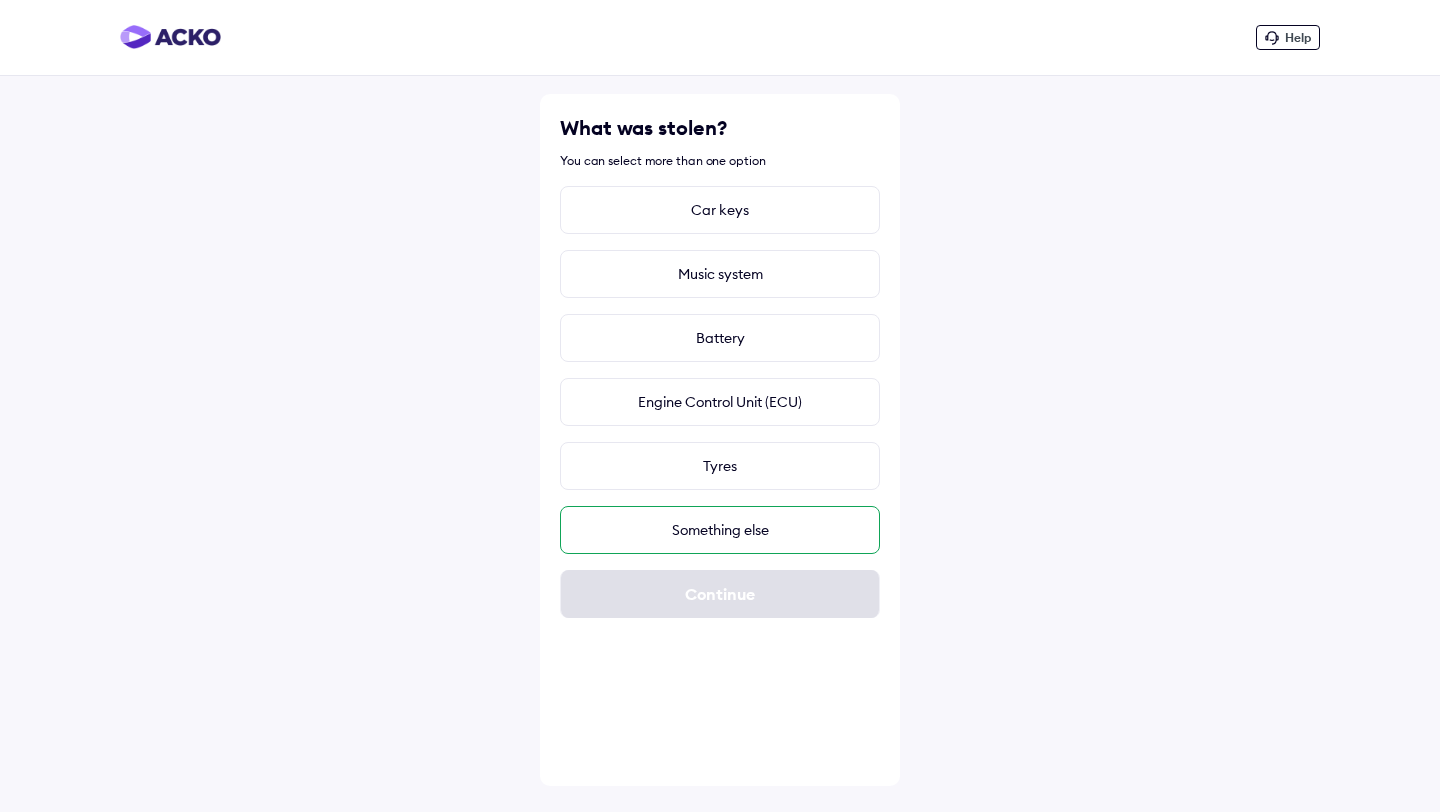 click on "Something else" at bounding box center [720, 530] 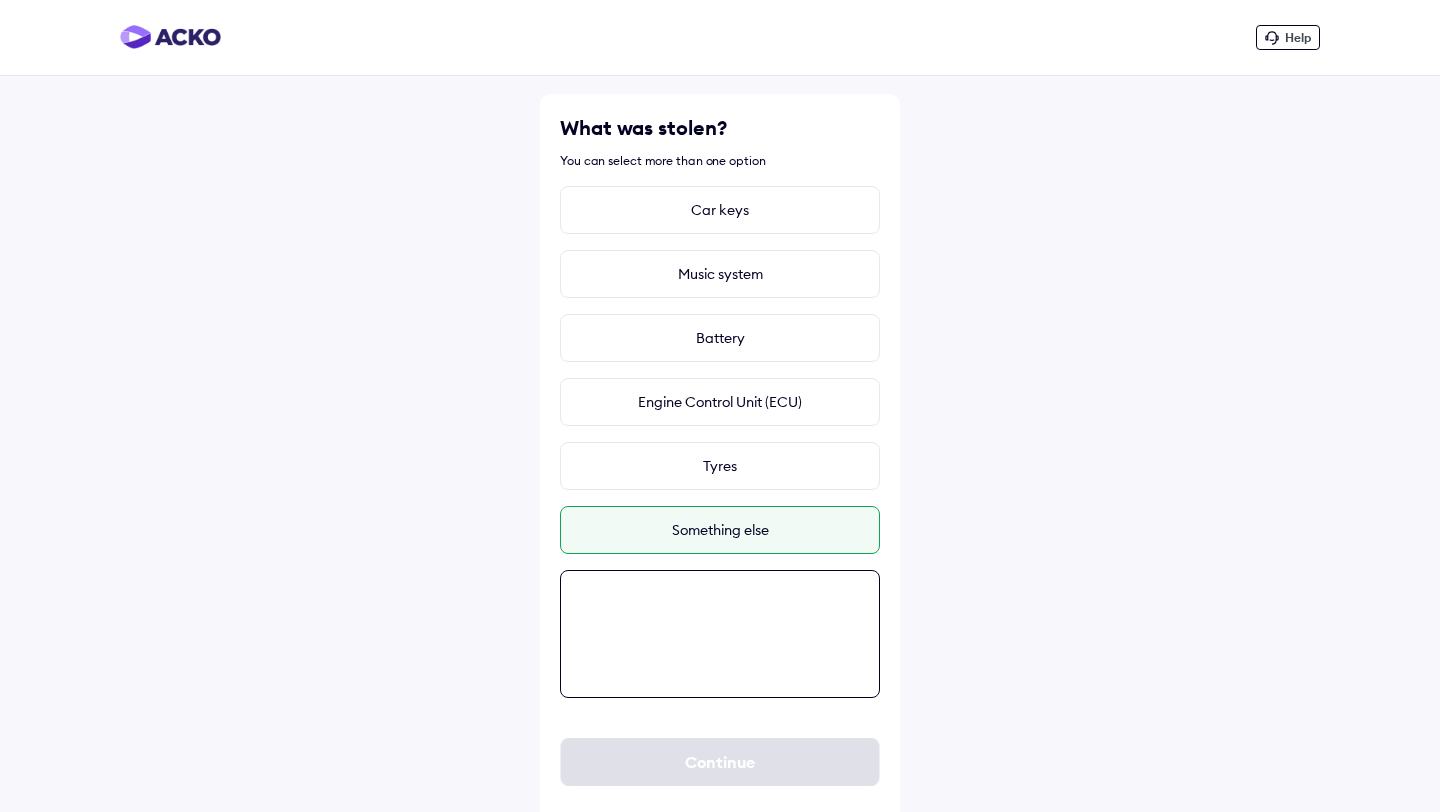scroll, scrollTop: 10, scrollLeft: 0, axis: vertical 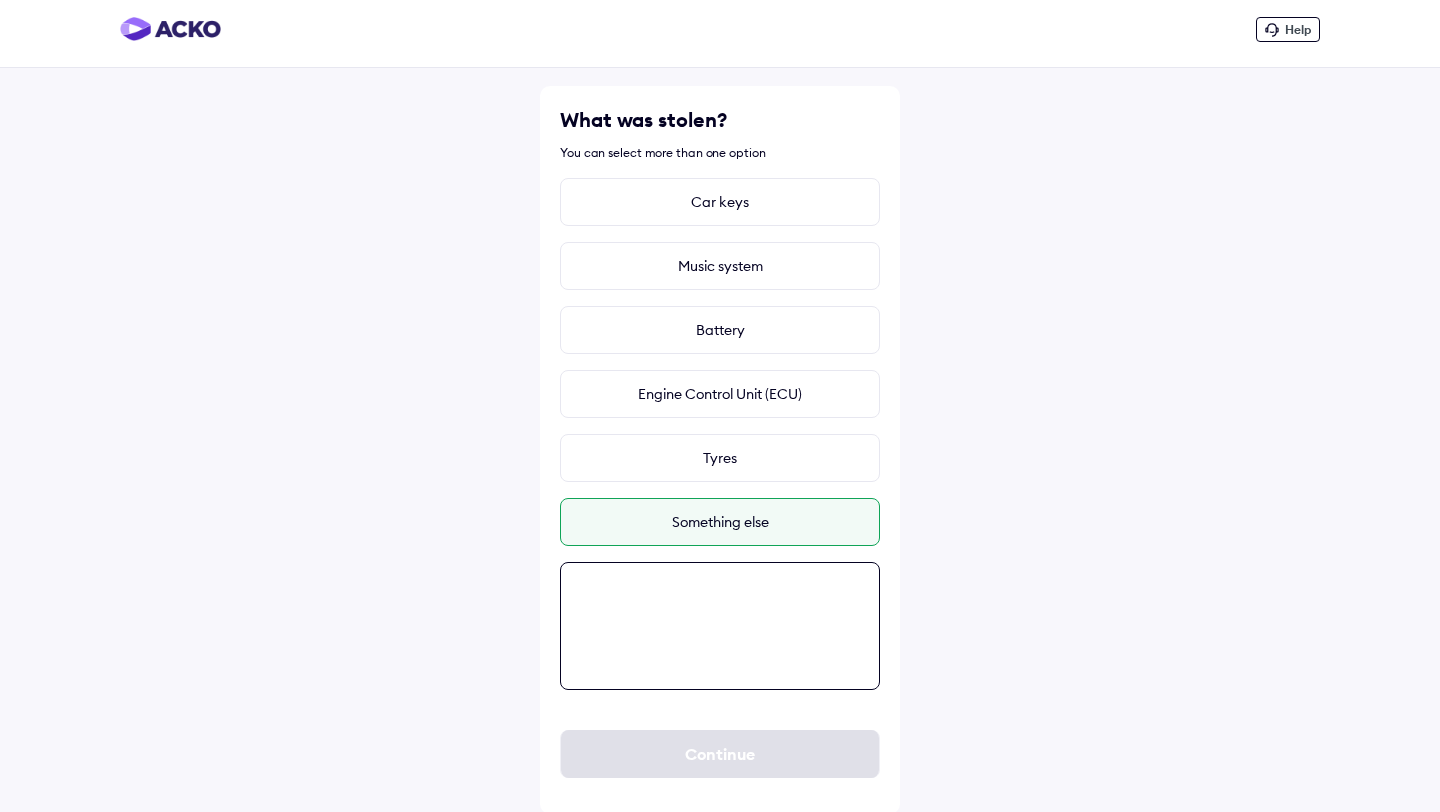 click at bounding box center [720, 626] 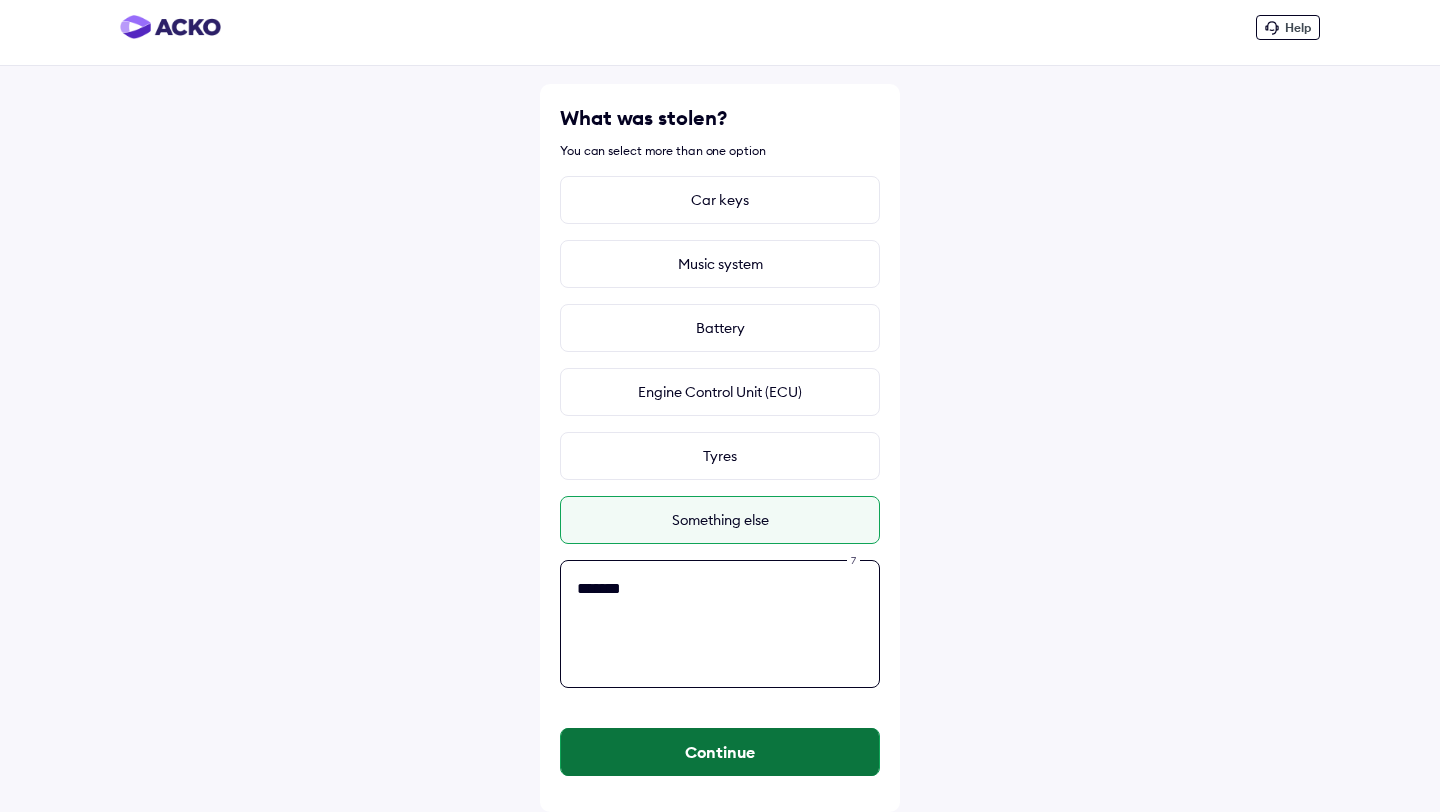 type on "*******" 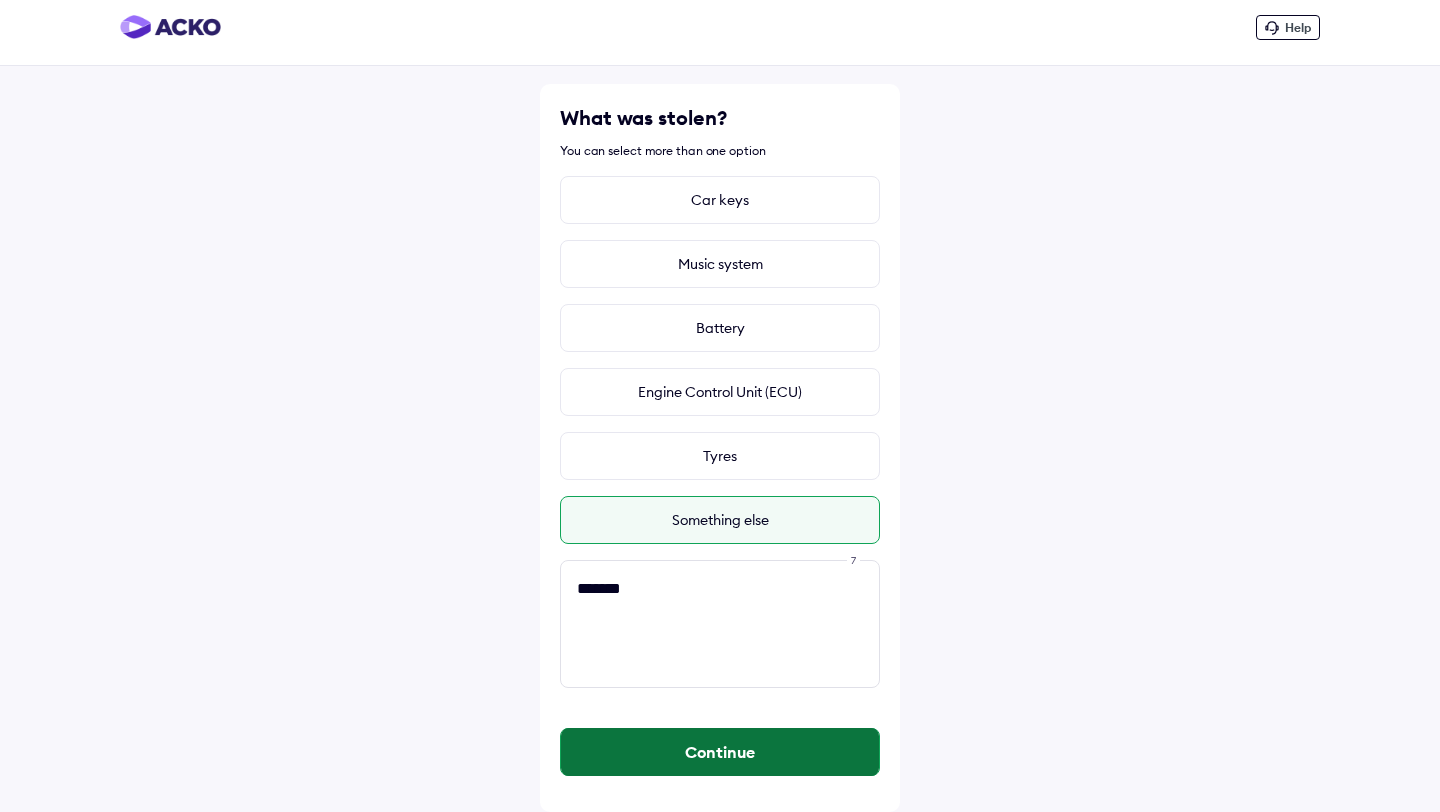 click on "Continue" at bounding box center [720, 752] 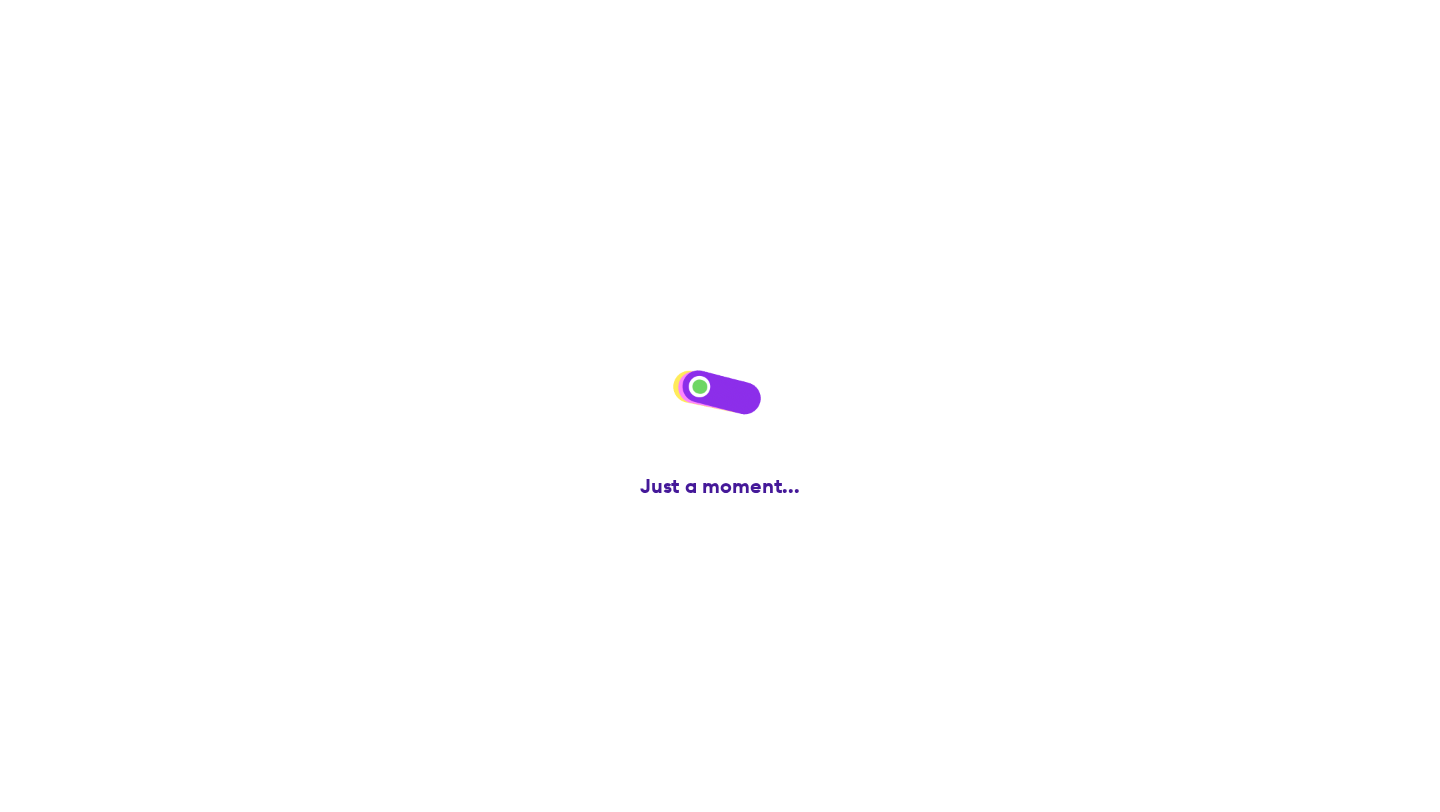 scroll, scrollTop: 0, scrollLeft: 0, axis: both 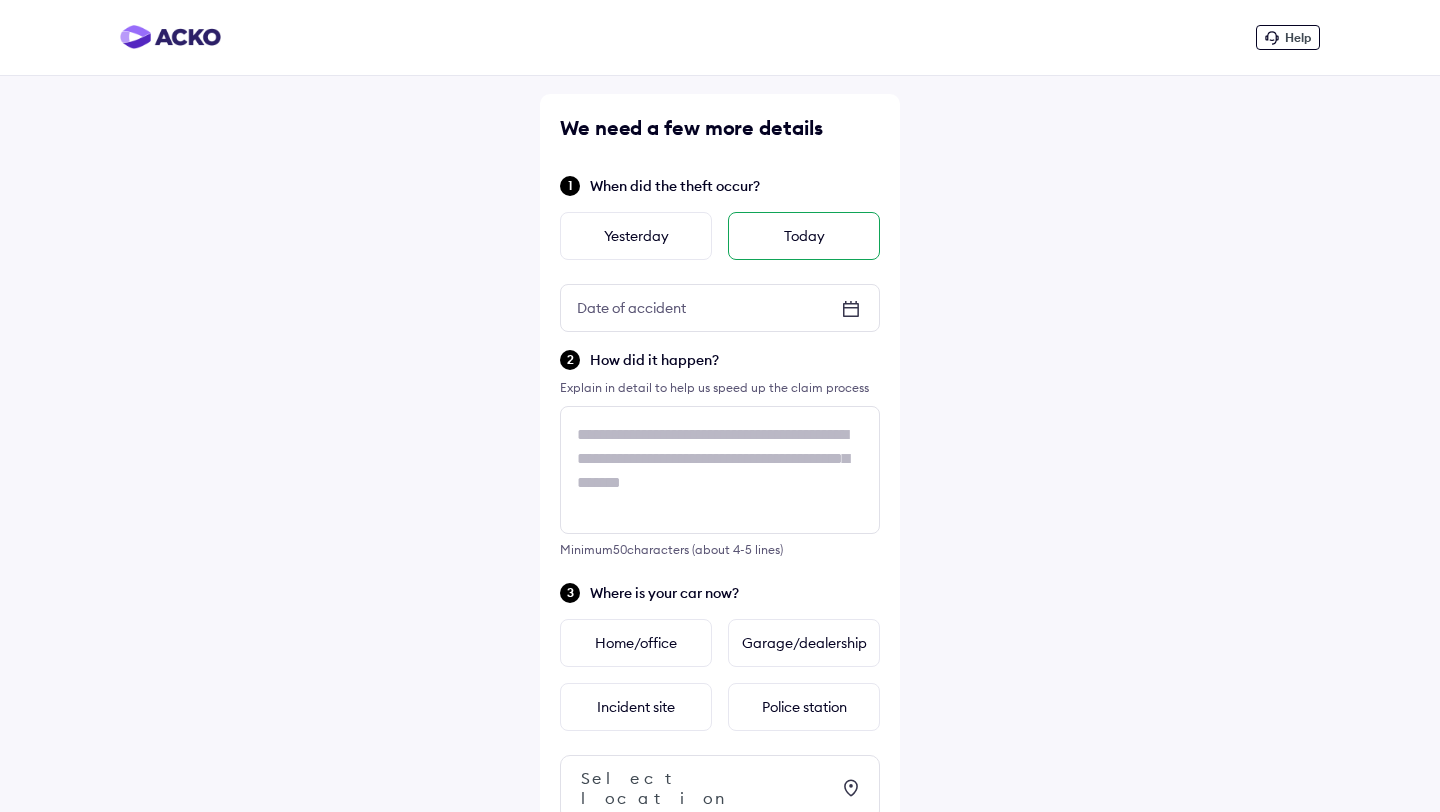 click on "Today" at bounding box center (804, 236) 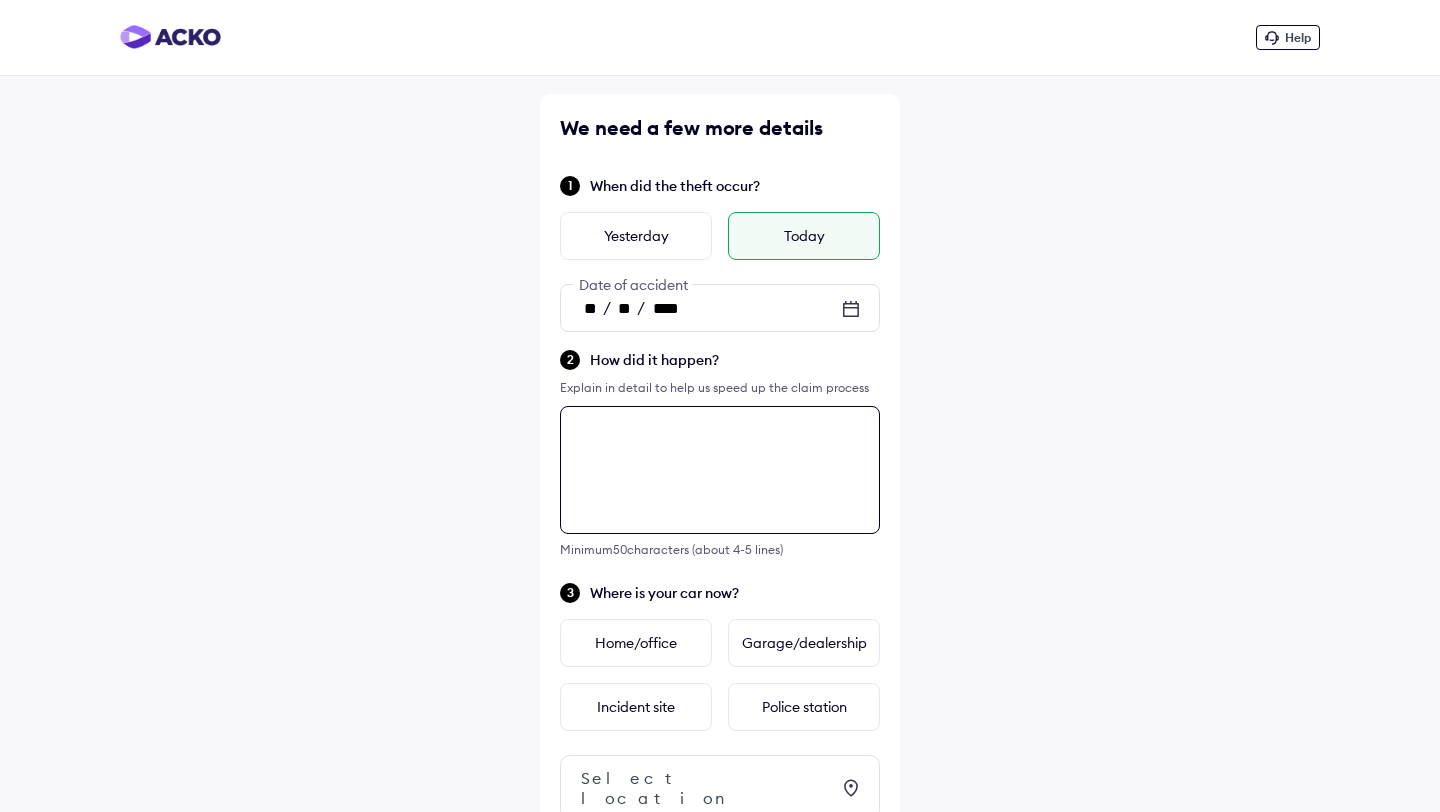click at bounding box center (720, 470) 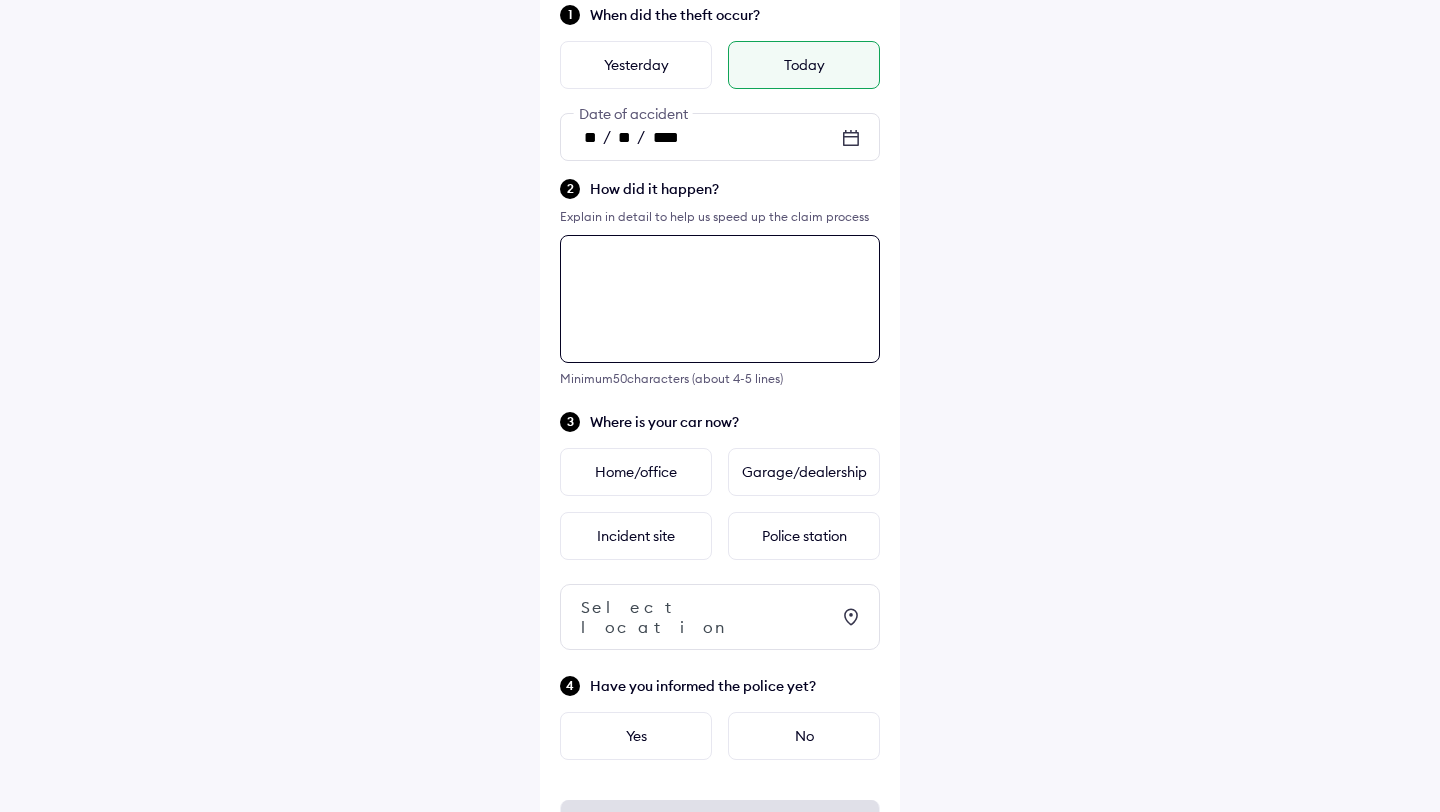 scroll, scrollTop: 227, scrollLeft: 0, axis: vertical 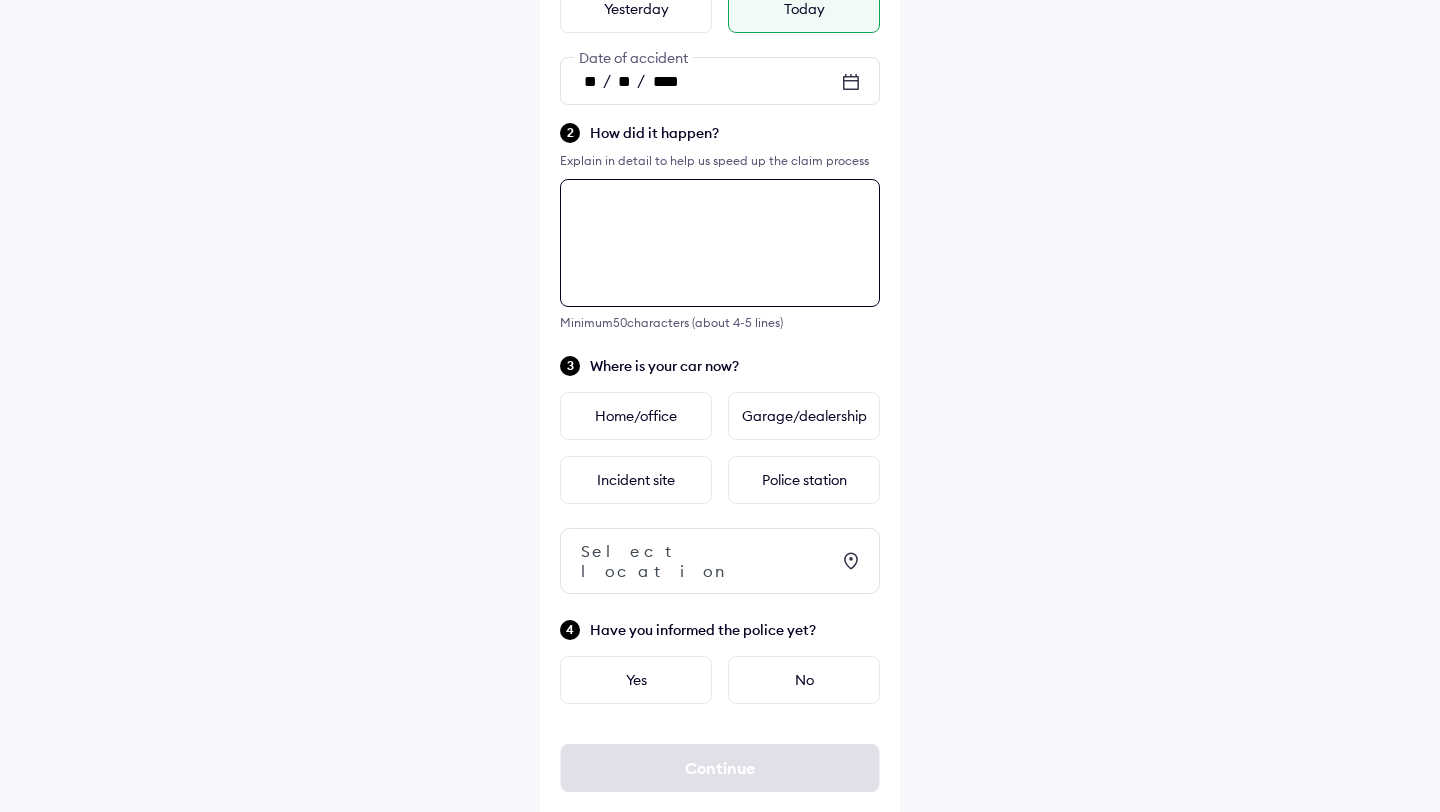 paste on "**********" 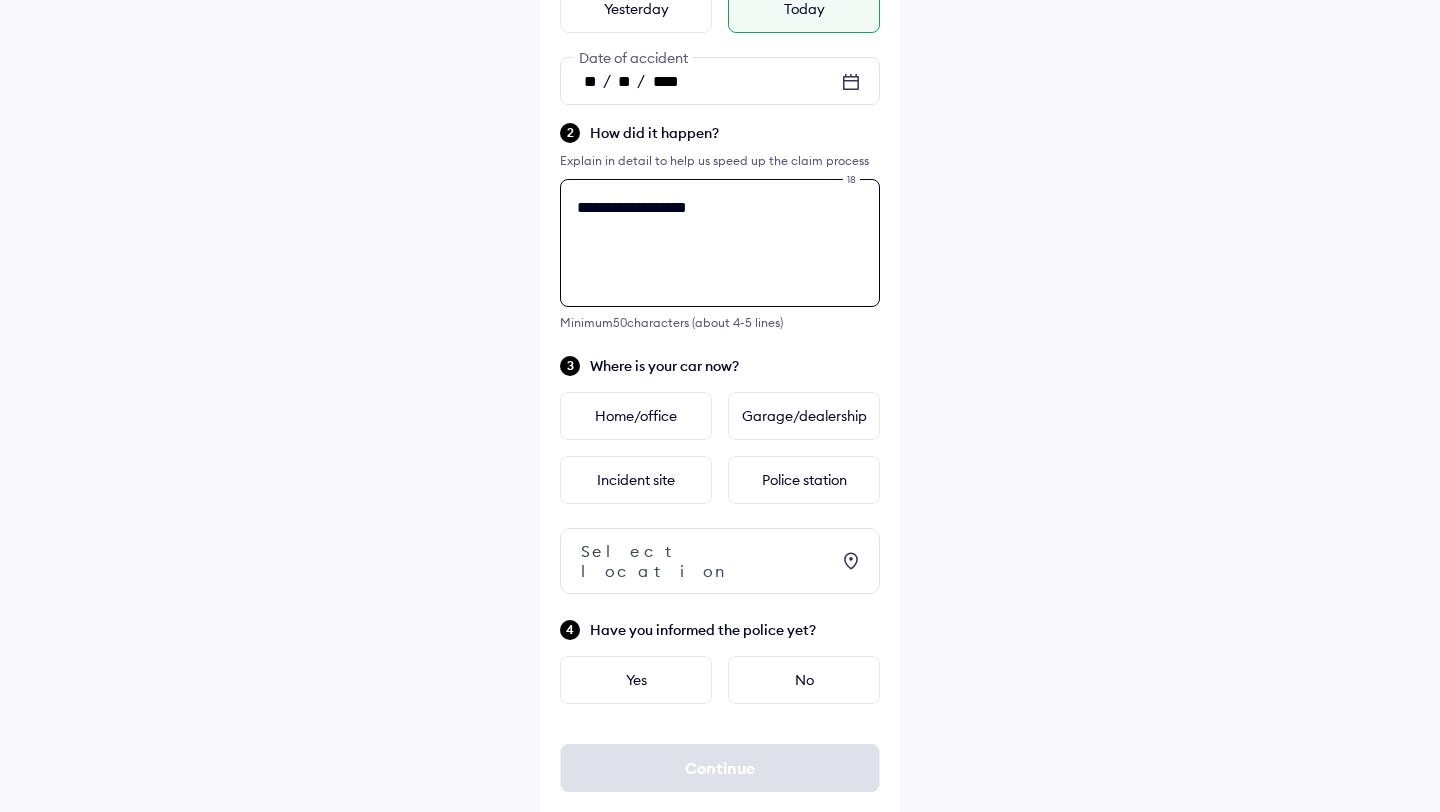 paste on "**********" 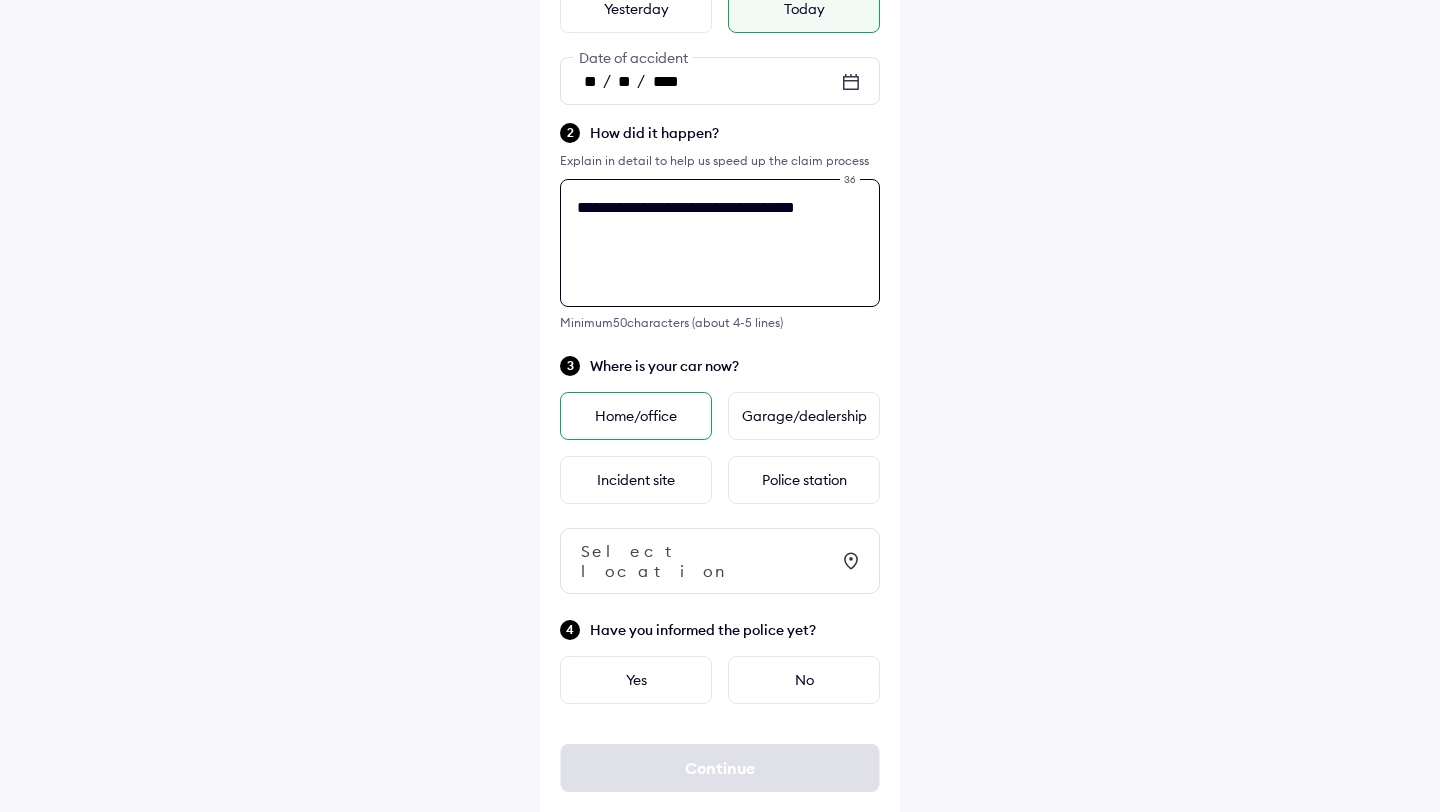 type on "**********" 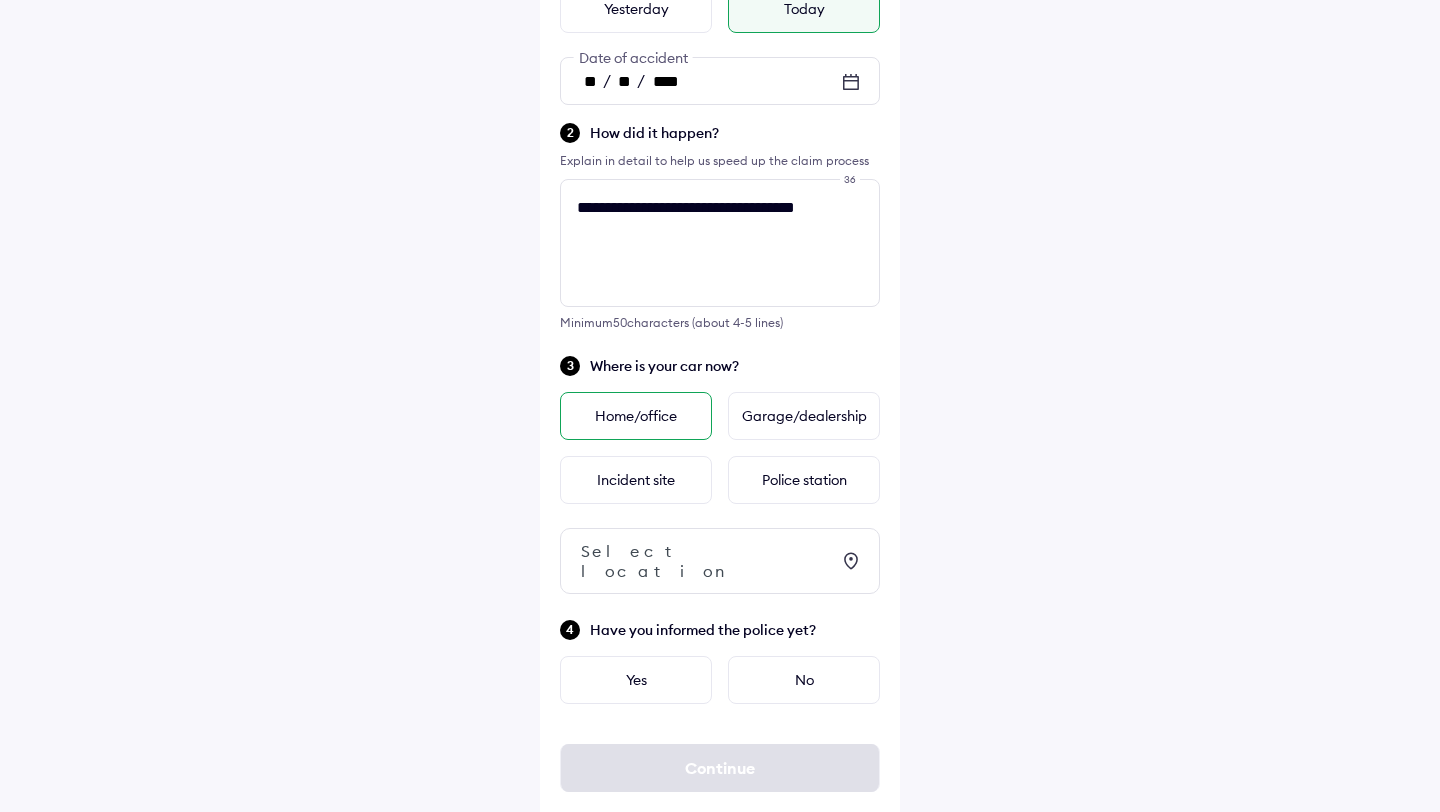 click on "Home/office" at bounding box center [636, 416] 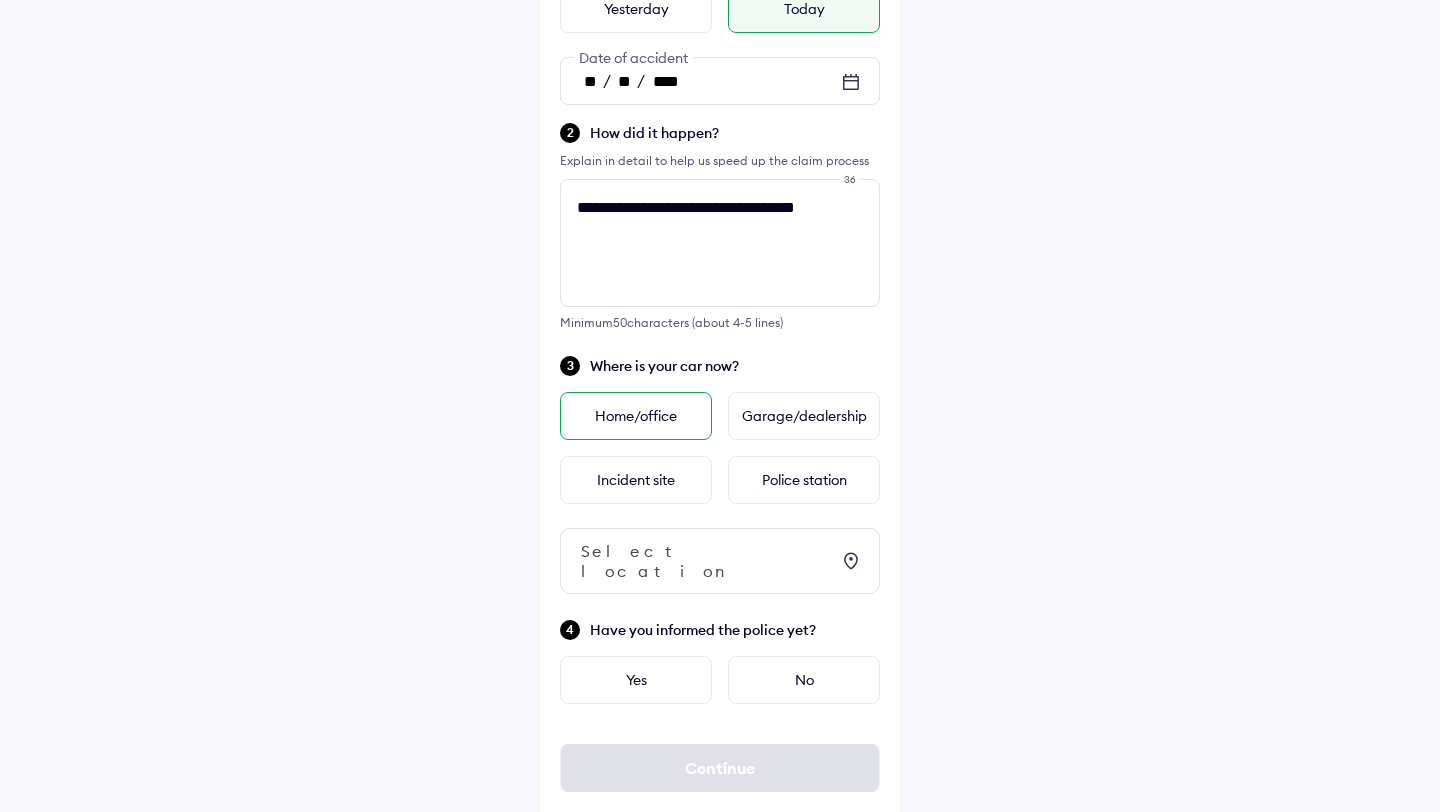 scroll, scrollTop: 0, scrollLeft: 0, axis: both 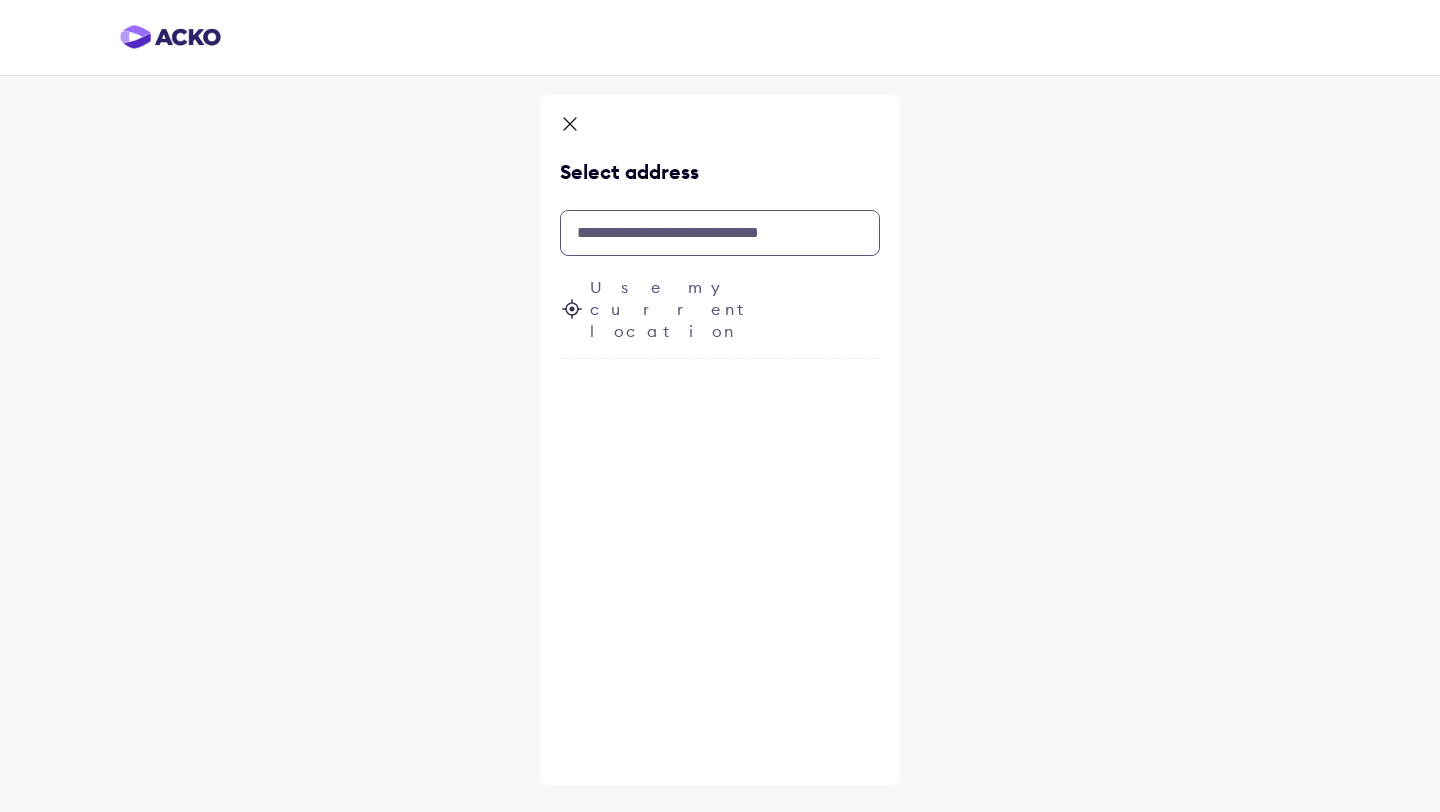 click at bounding box center (720, 233) 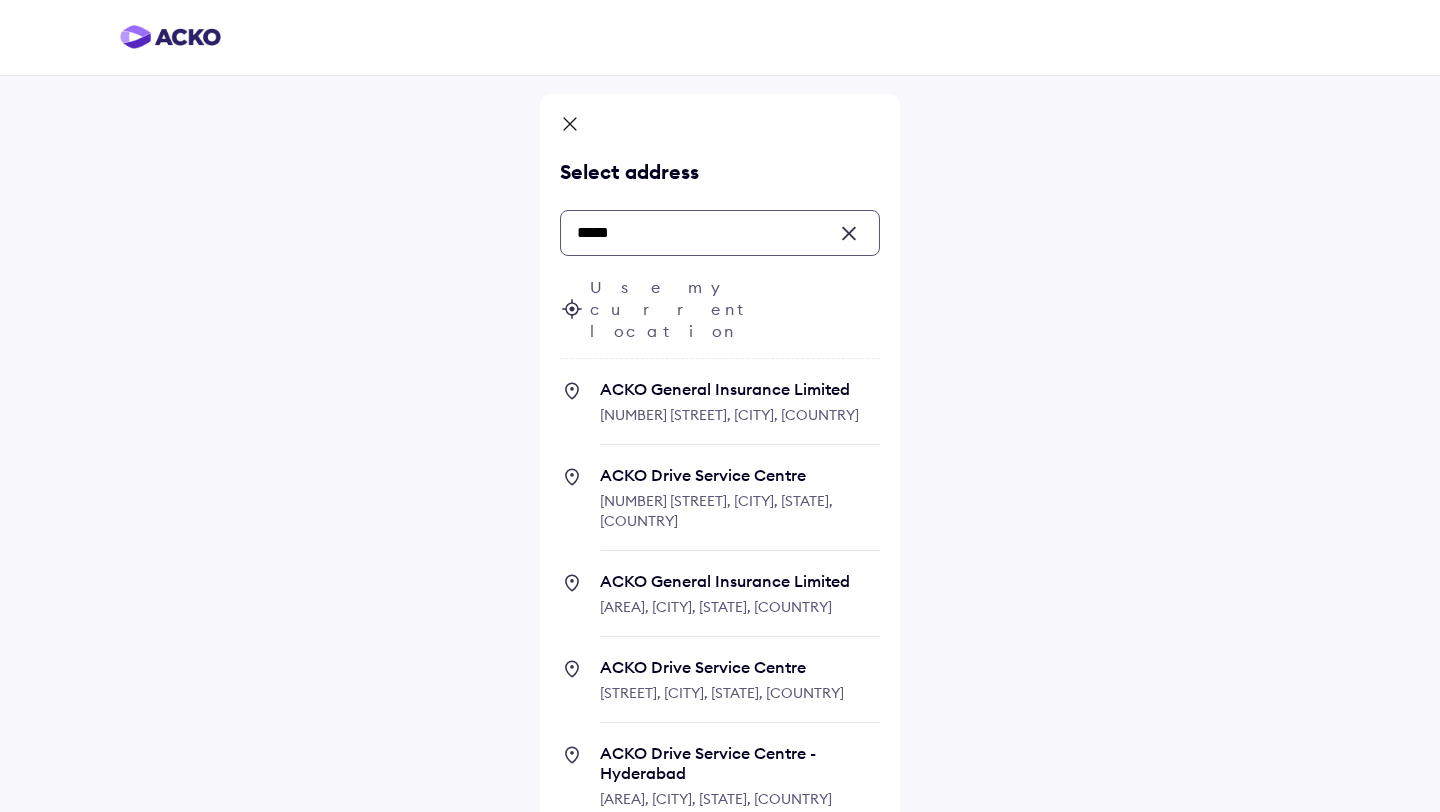 click on "27th Main Road, Sector 2, ITI Layout, 1st Sector, HSR Layout, Bengaluru, Karnataka, India" at bounding box center (729, 415) 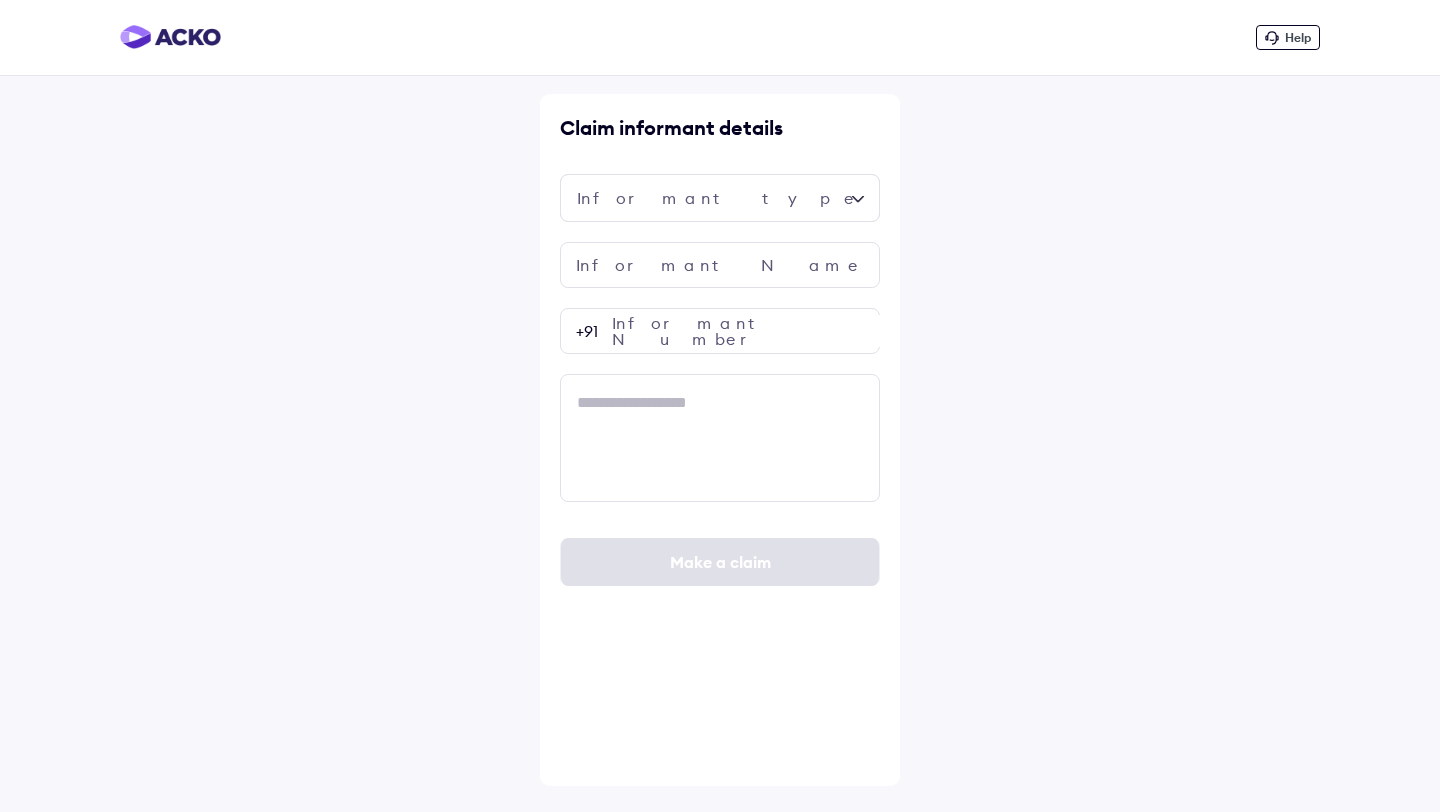 scroll, scrollTop: 0, scrollLeft: 0, axis: both 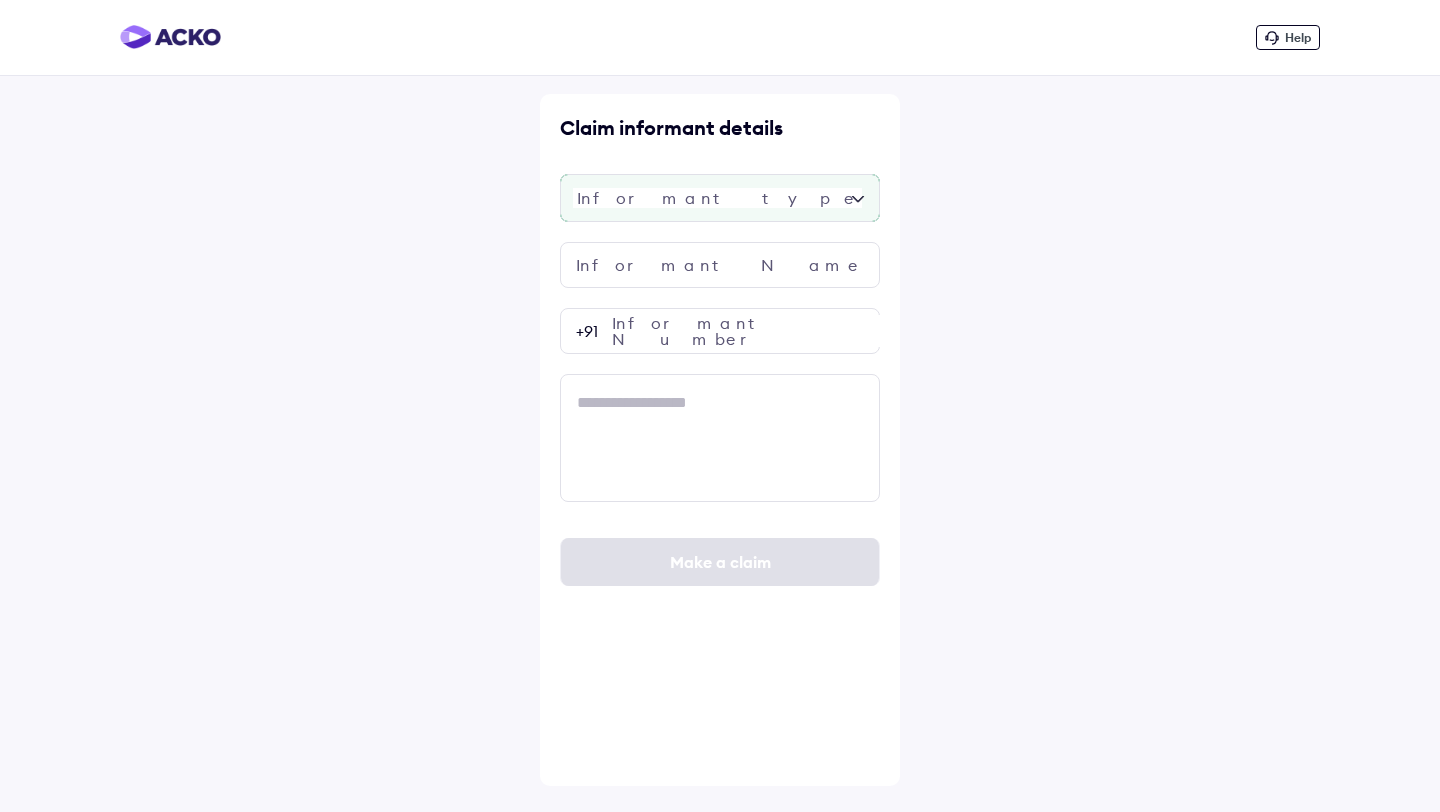 click at bounding box center (720, 198) 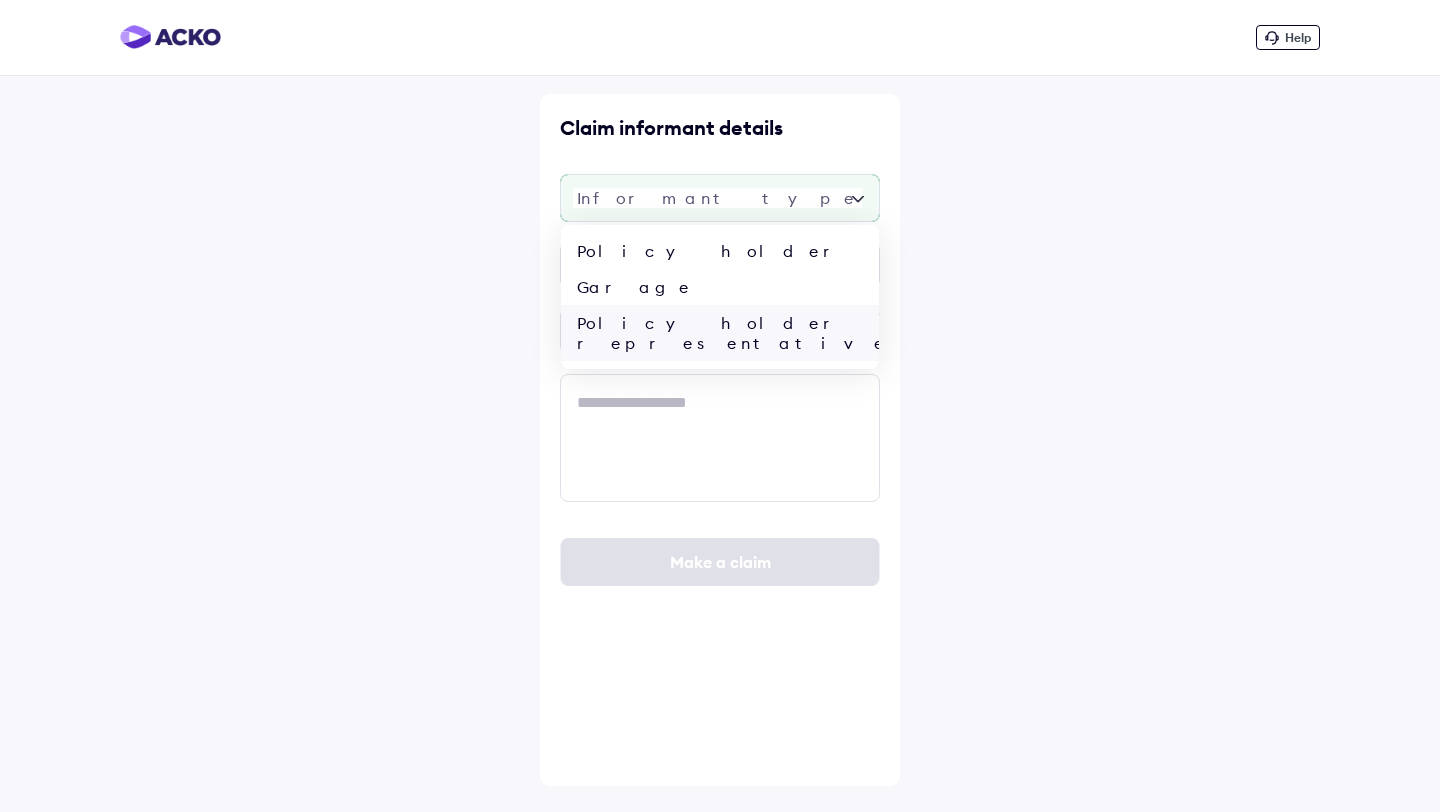 click on "Policy holder representative" at bounding box center (720, 333) 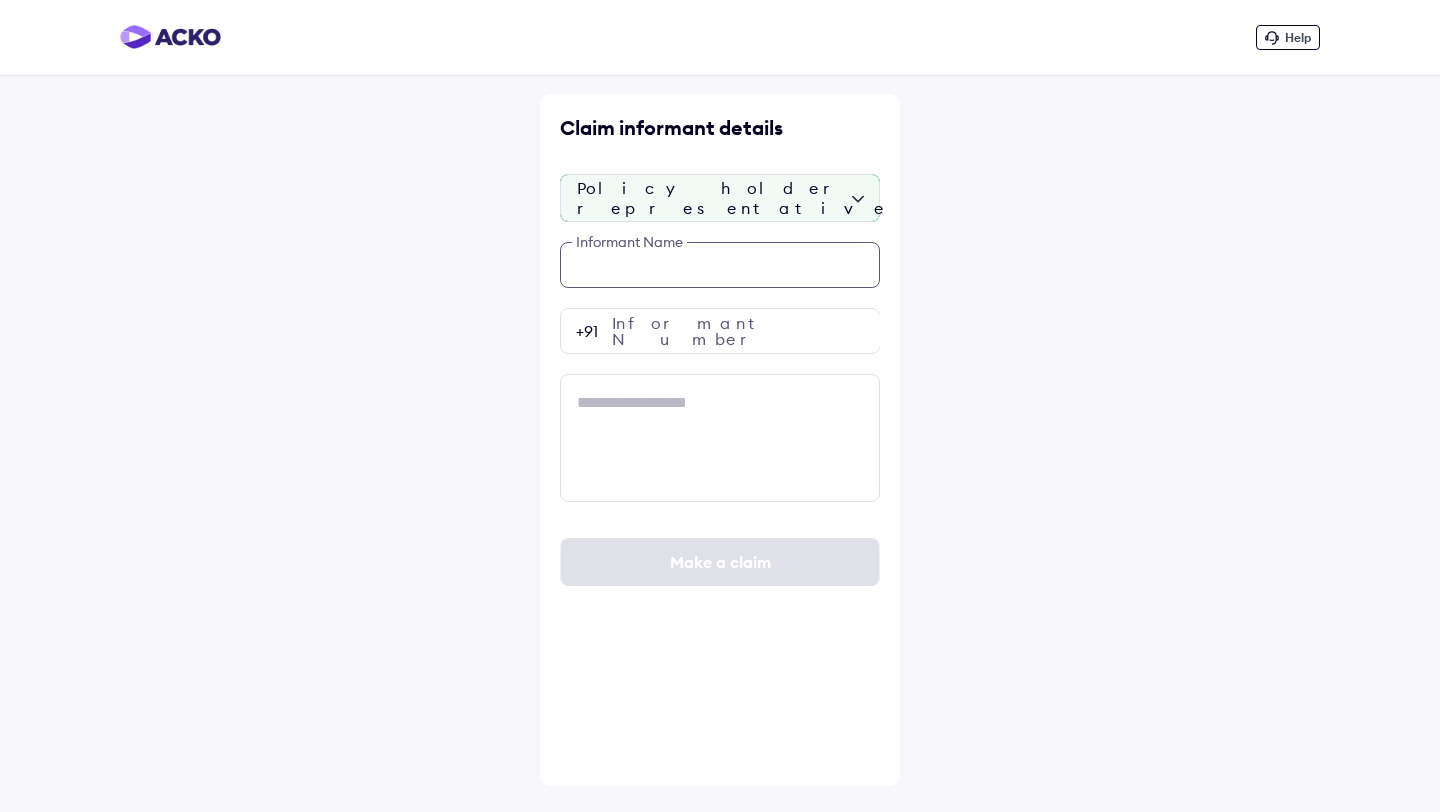 click at bounding box center [720, 265] 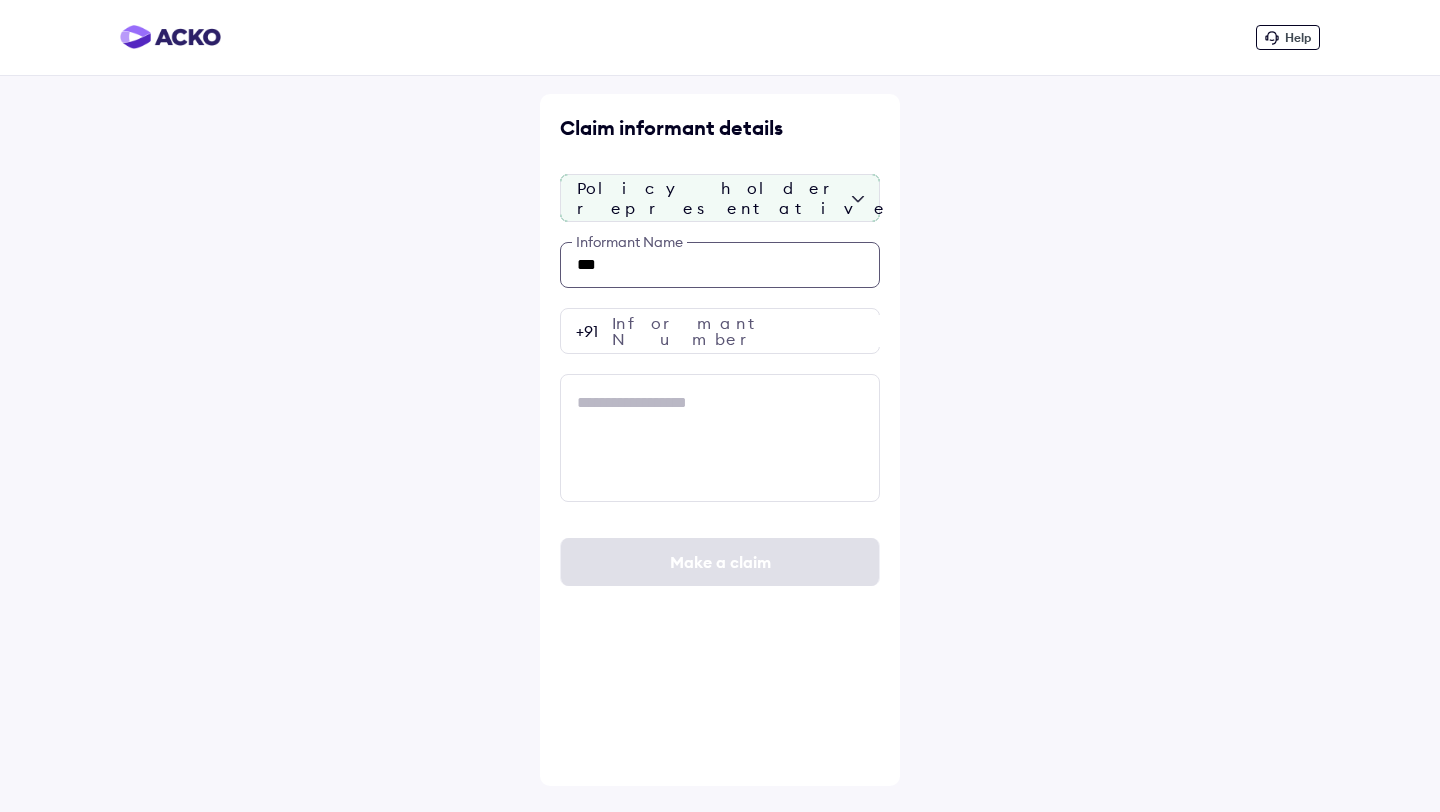 type on "***" 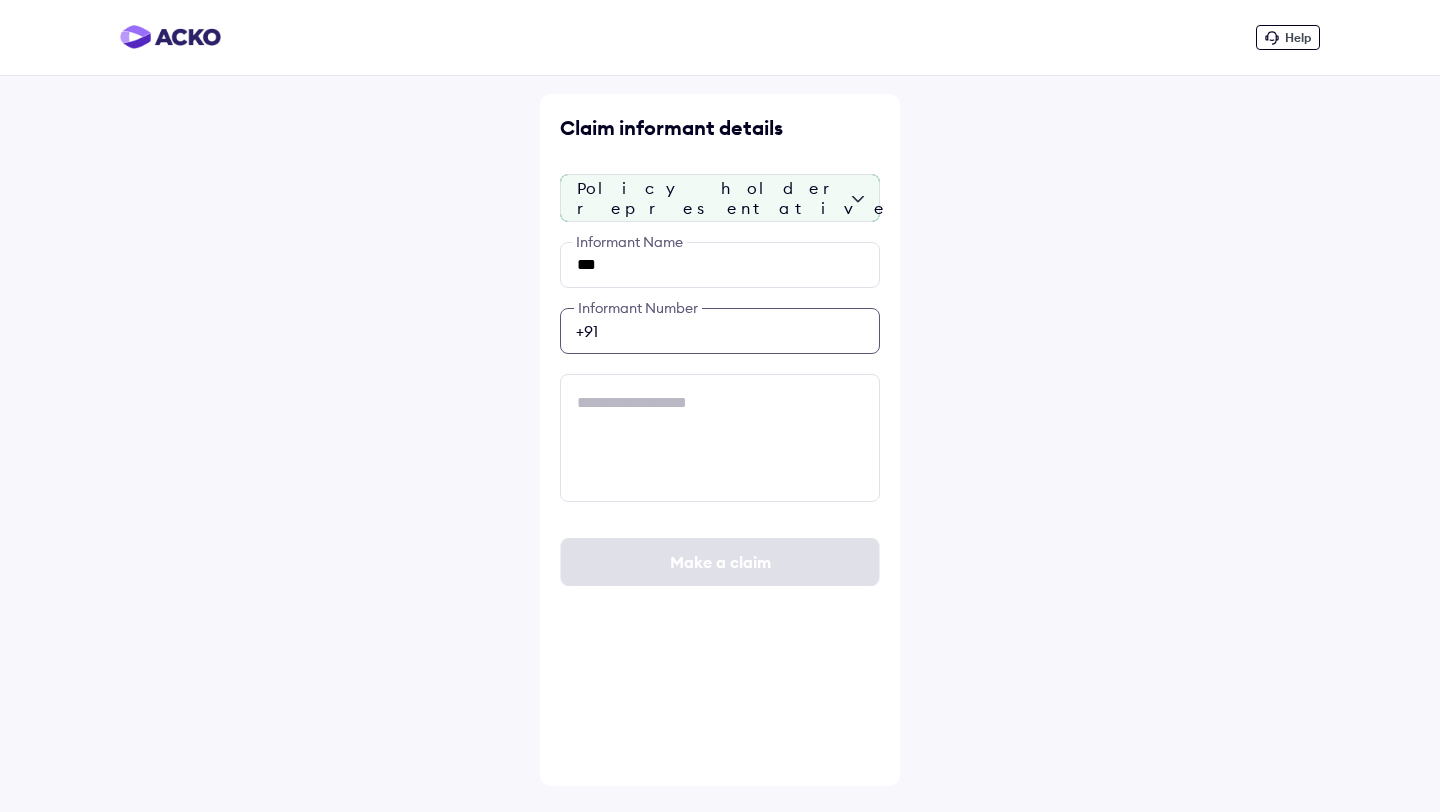 click at bounding box center [720, 331] 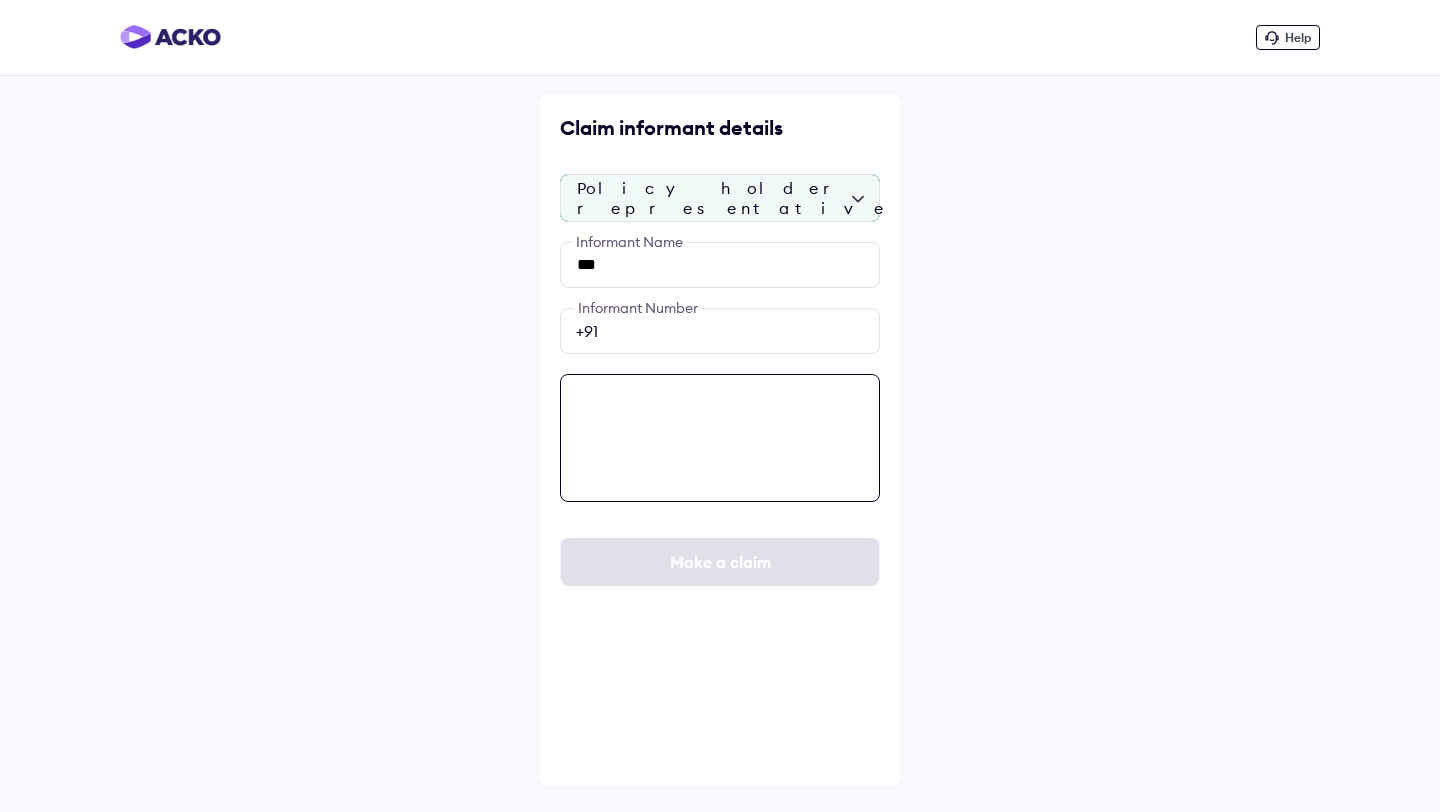 click at bounding box center (720, 438) 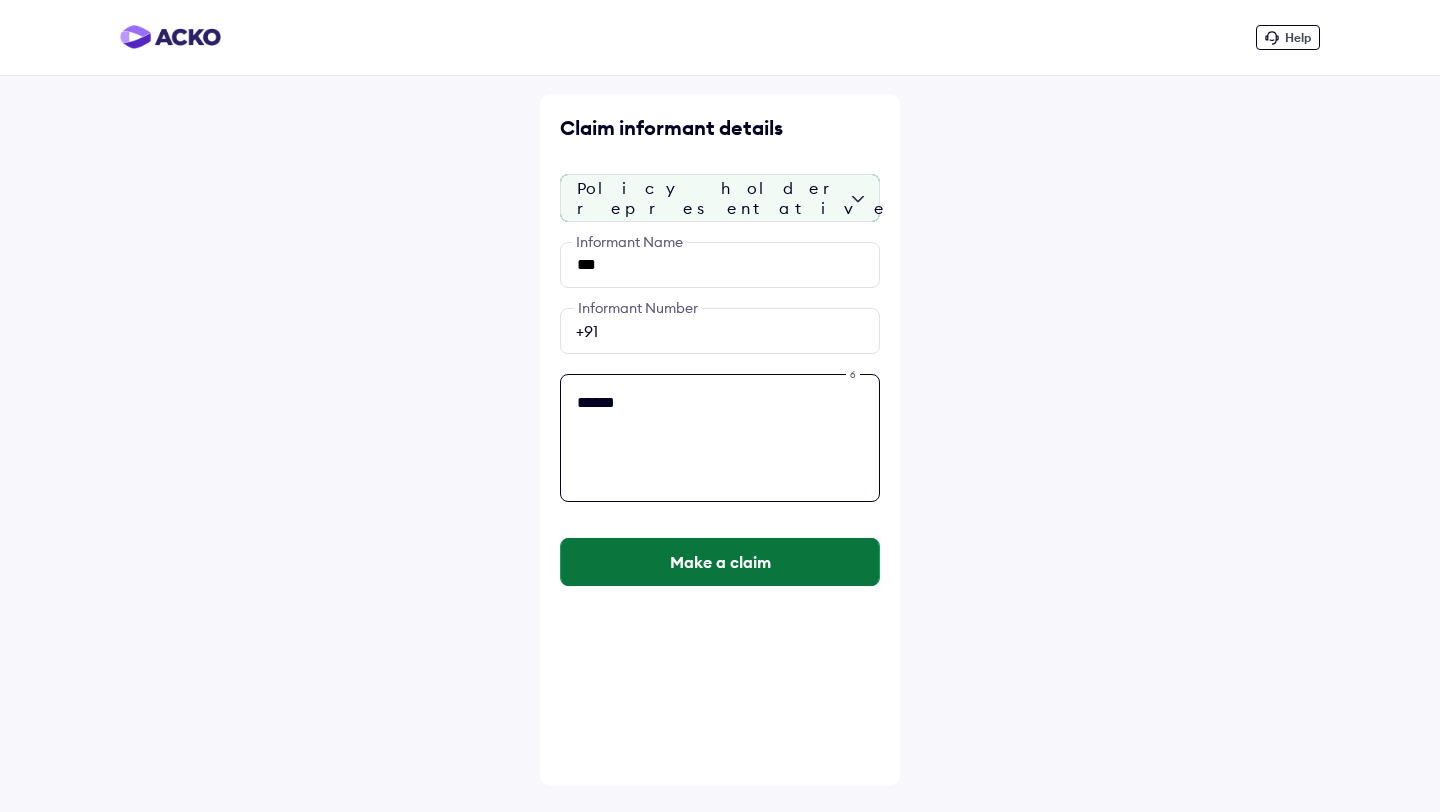 type on "******" 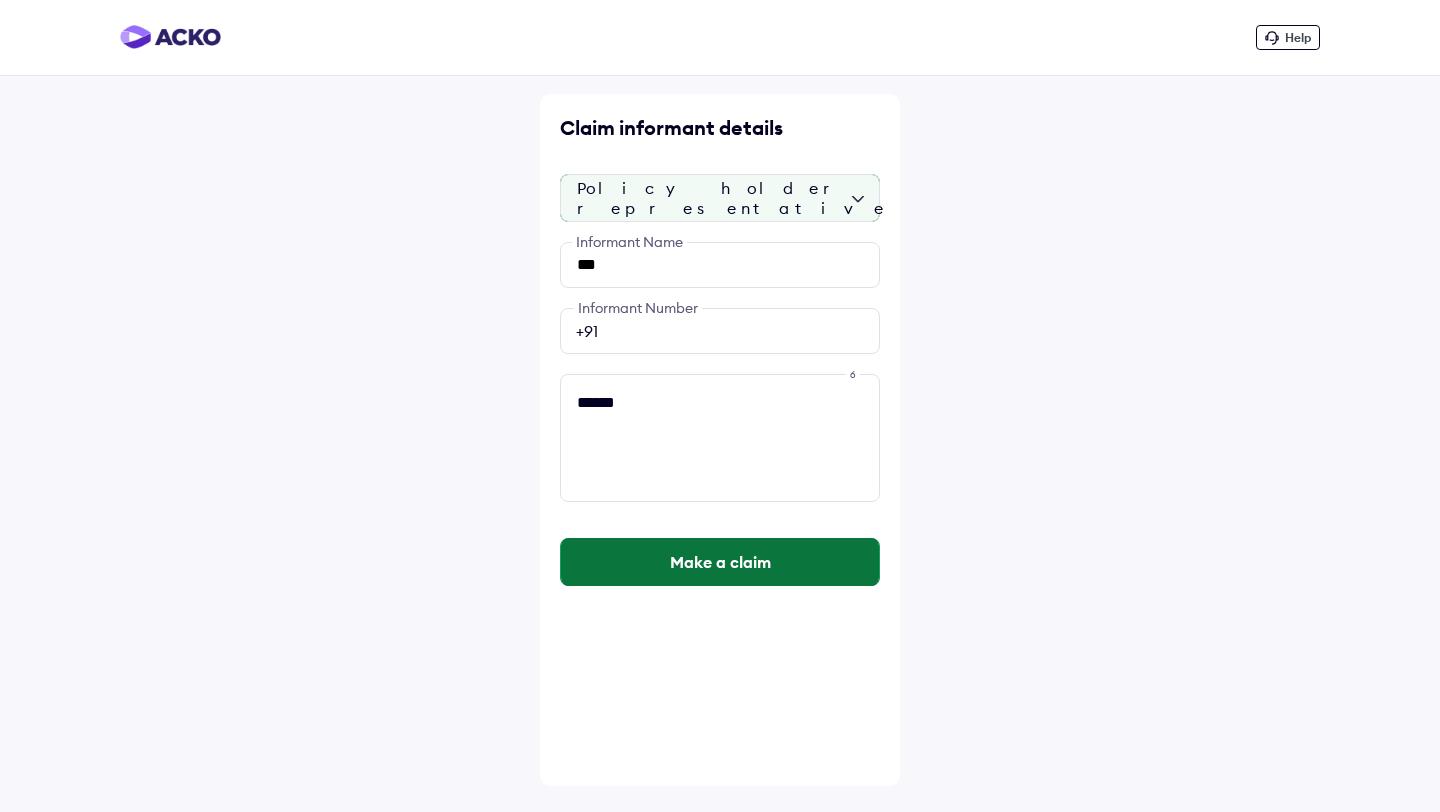 click on "Make a claim" at bounding box center [720, 562] 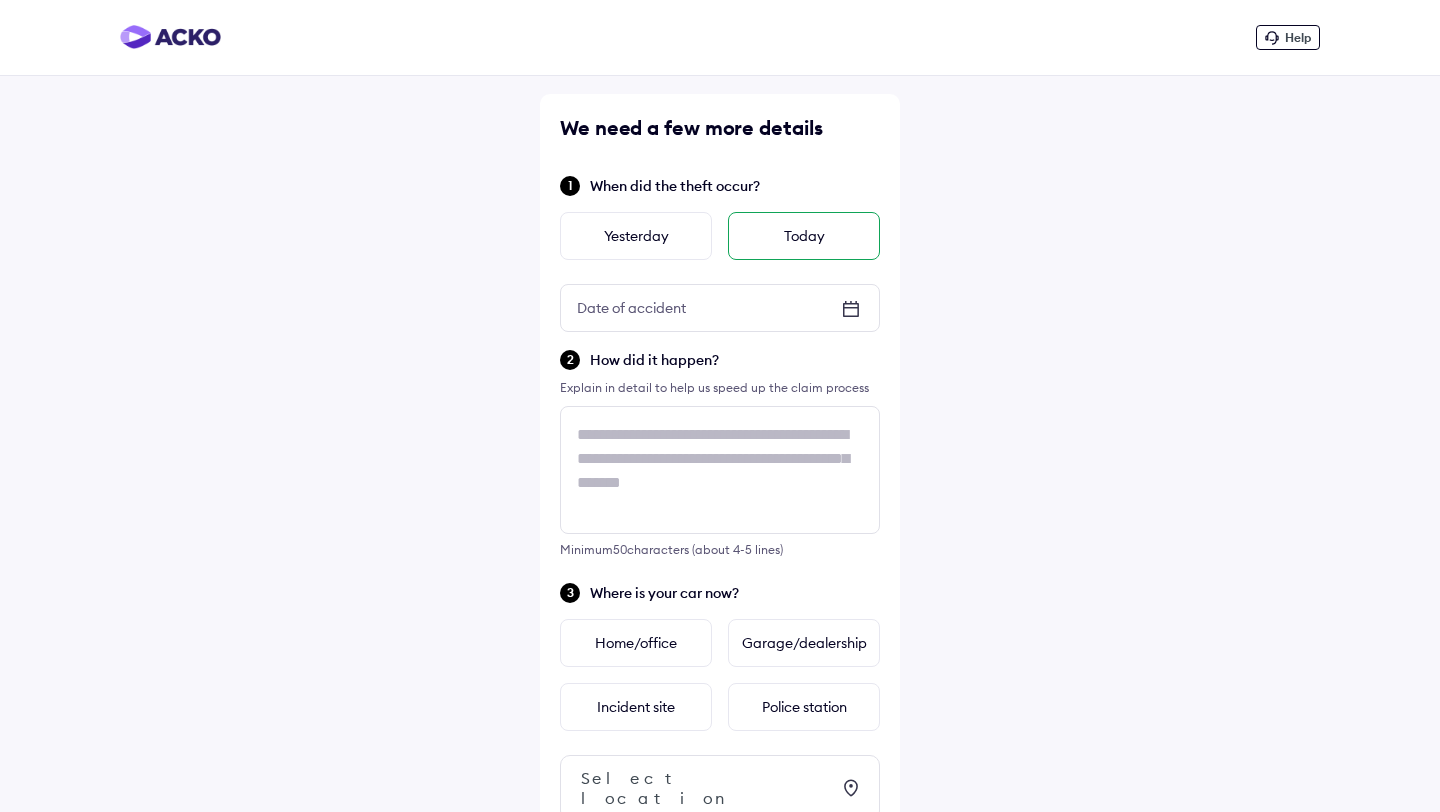 click on "Today" at bounding box center (804, 236) 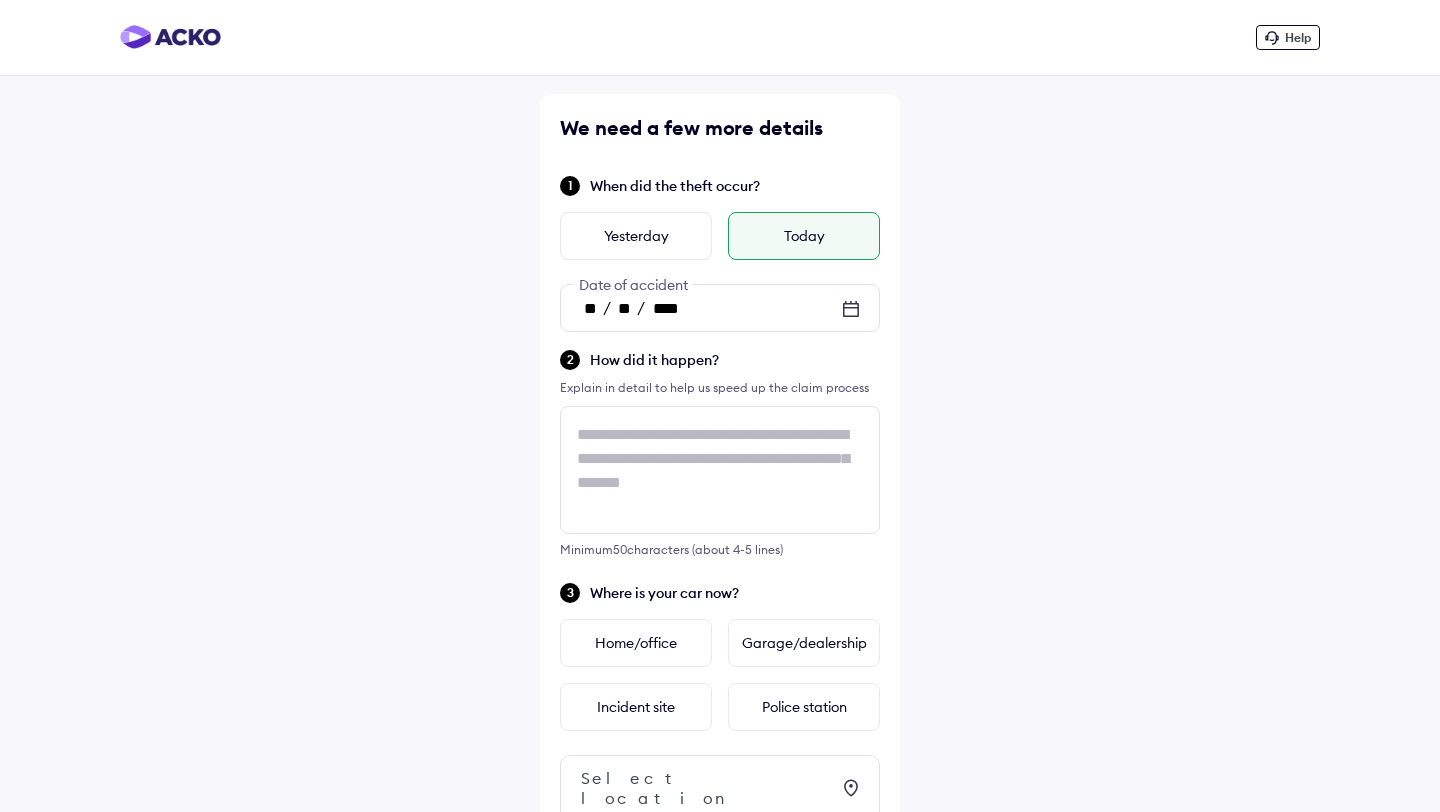 click on "How did it happen? Explain in detail to help us speed up the claim process Minimum  50  characters (about 4-5 lines)" at bounding box center [720, 452] 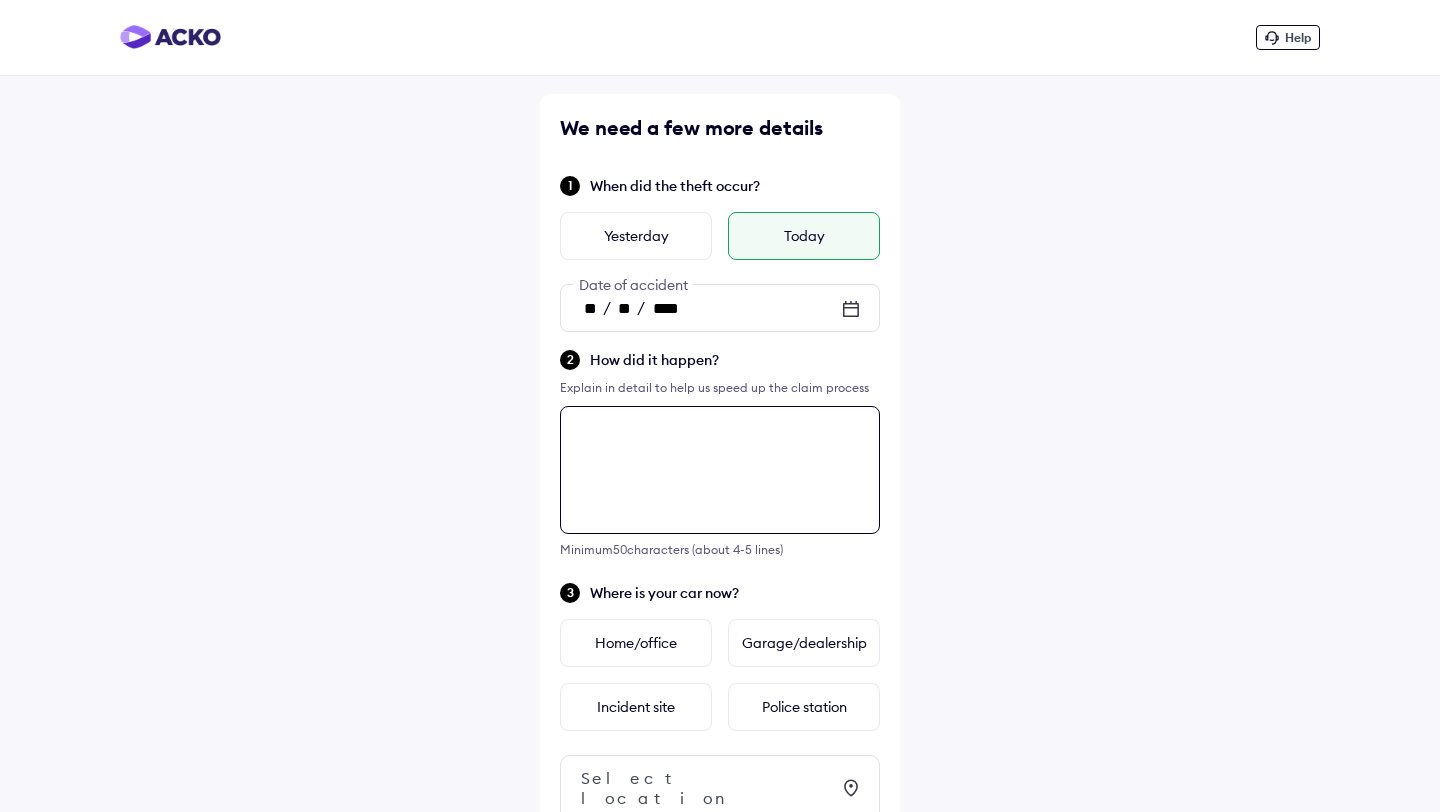 click at bounding box center (720, 470) 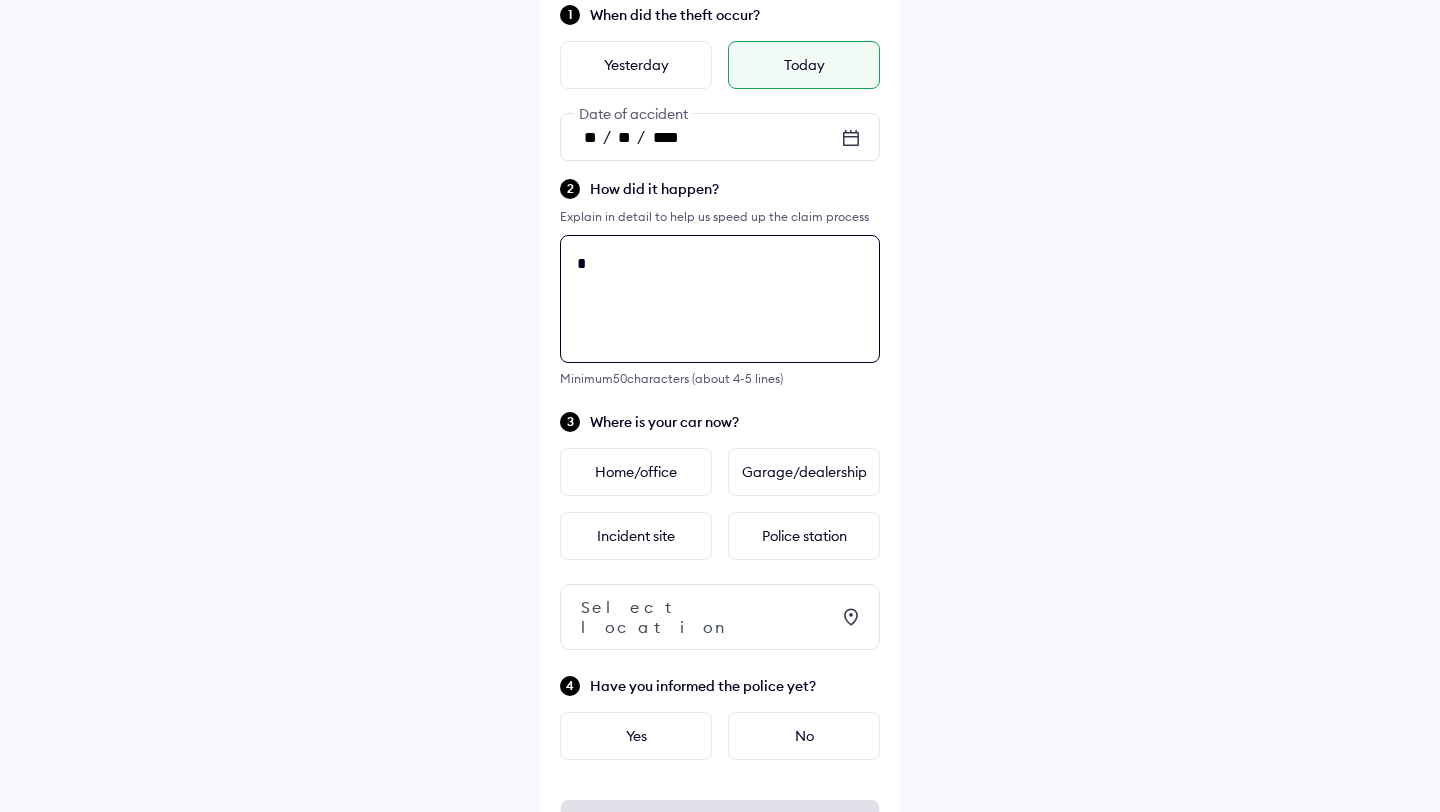 scroll, scrollTop: 227, scrollLeft: 0, axis: vertical 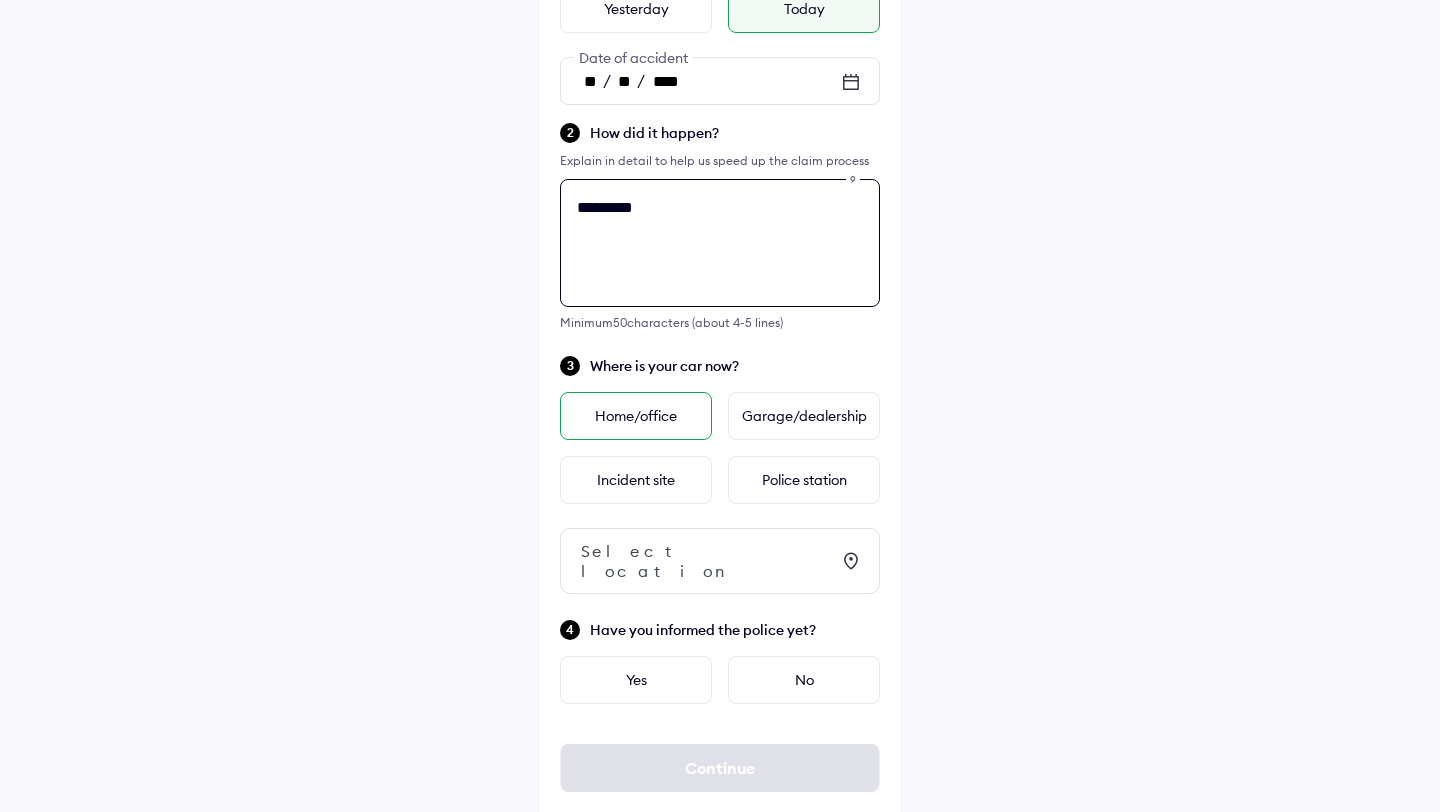 type on "*********" 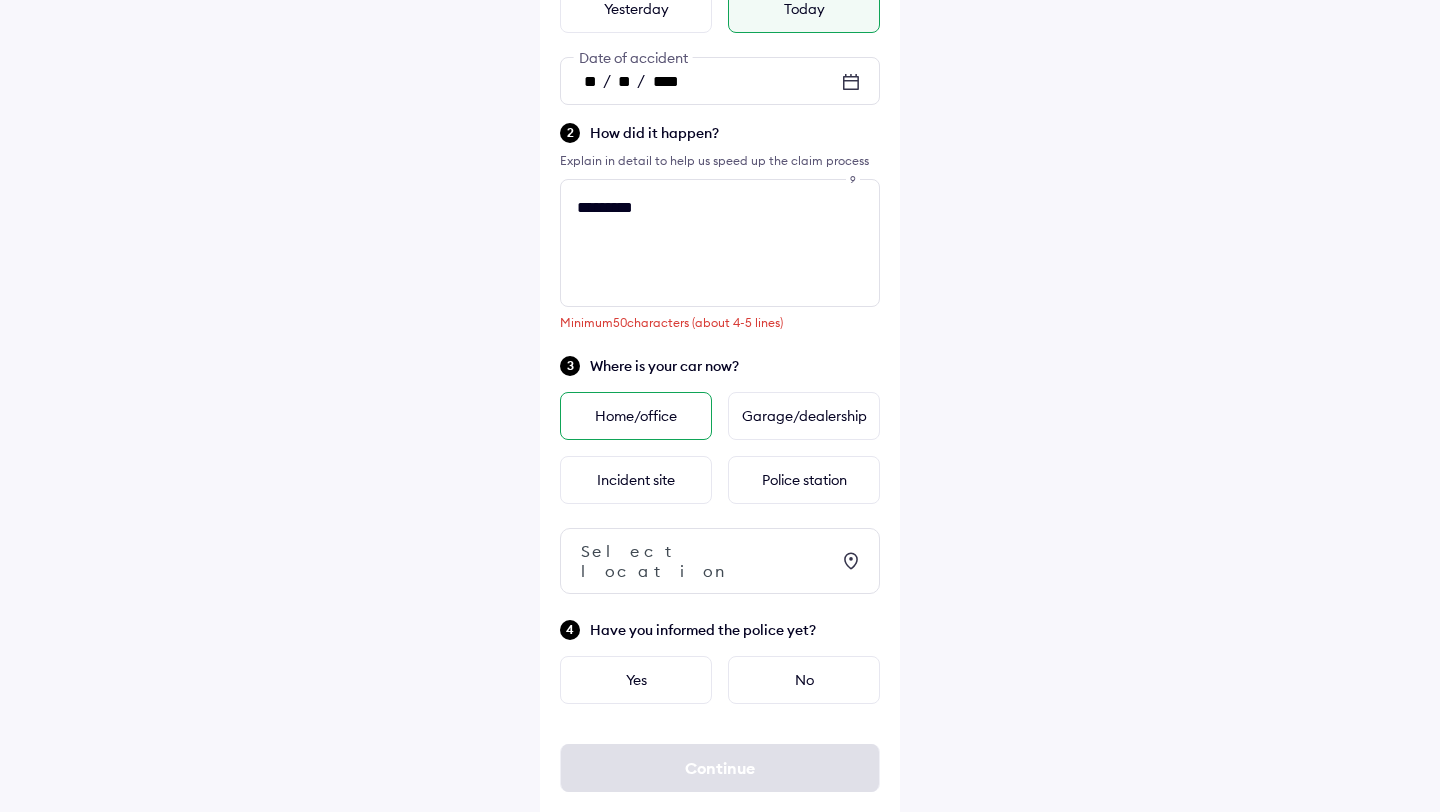 click on "Home/office" at bounding box center (636, 416) 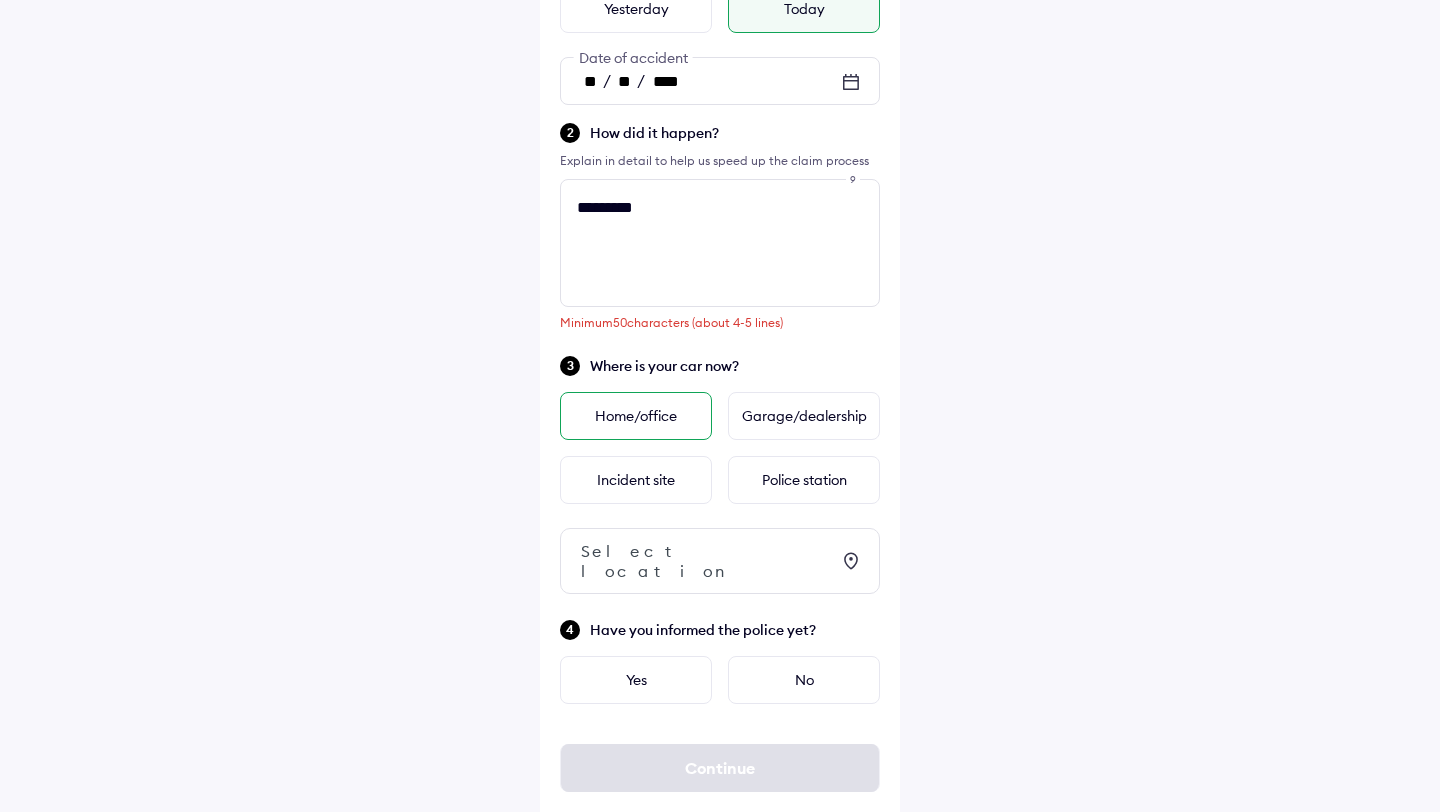 scroll, scrollTop: 0, scrollLeft: 0, axis: both 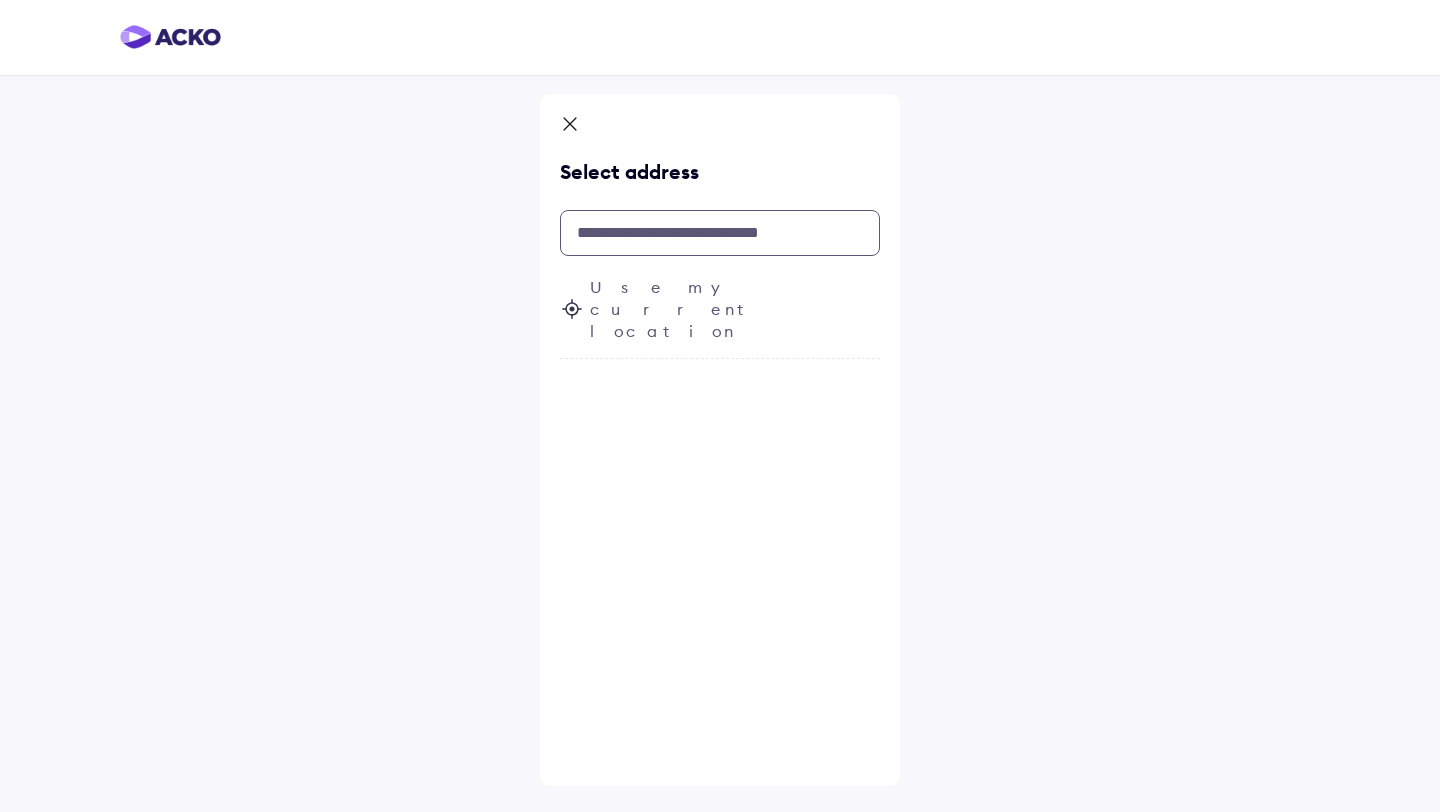 click at bounding box center (720, 233) 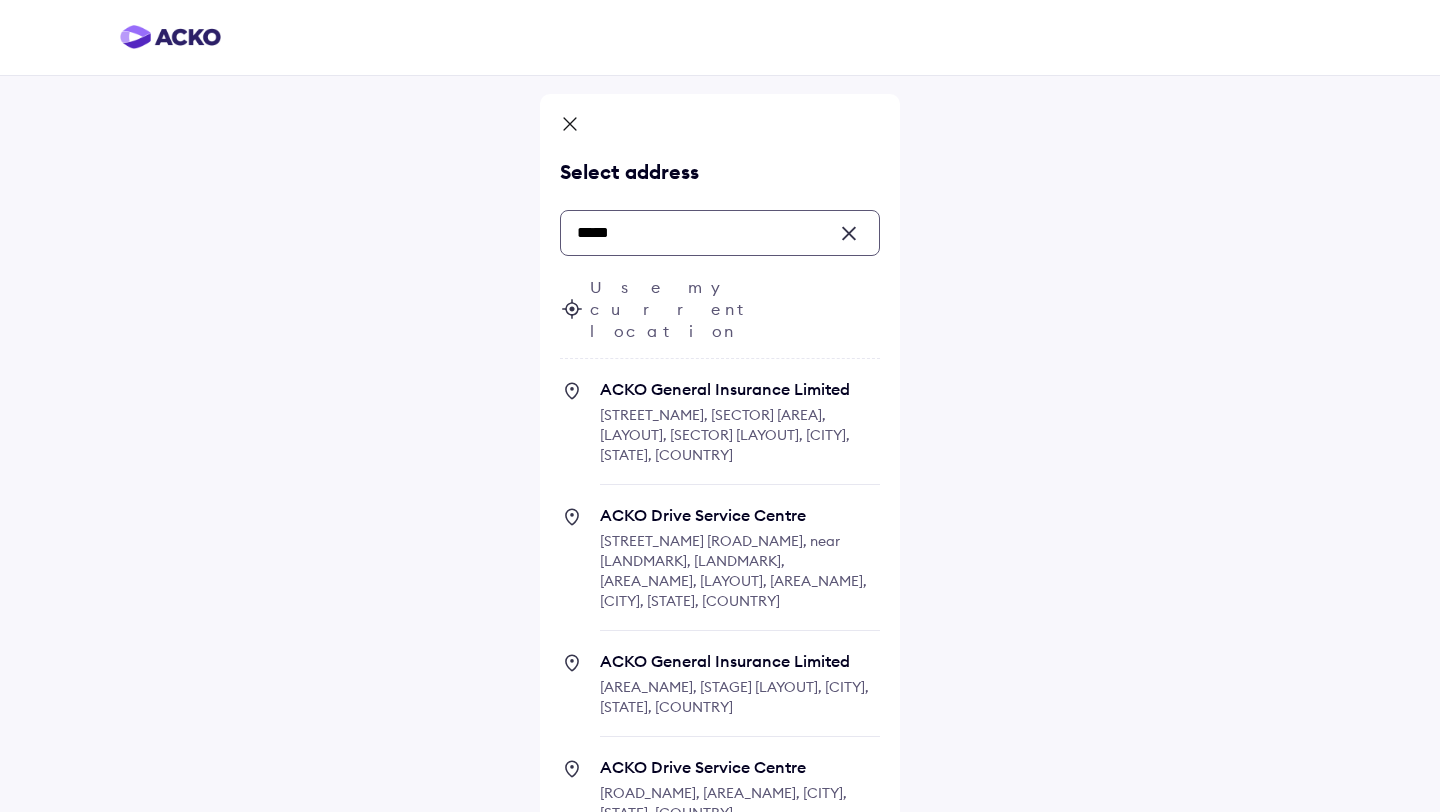 click on "ACKO General Insurance Limited 27th Main Road, Sector 2, ITI Layout, 1st Sector, HSR Layout, Bengaluru, Karnataka, India" at bounding box center [740, 432] 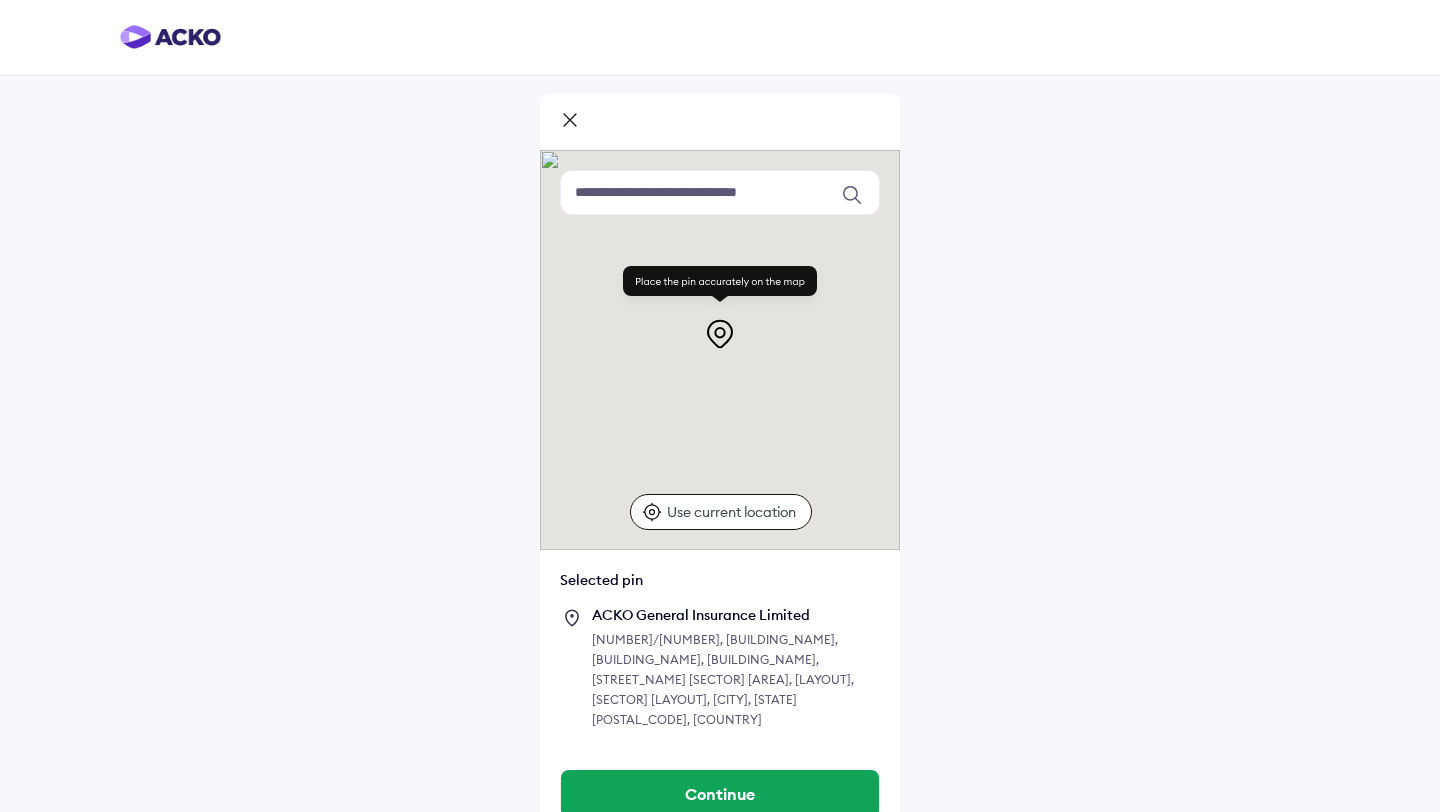 click on "Continue" 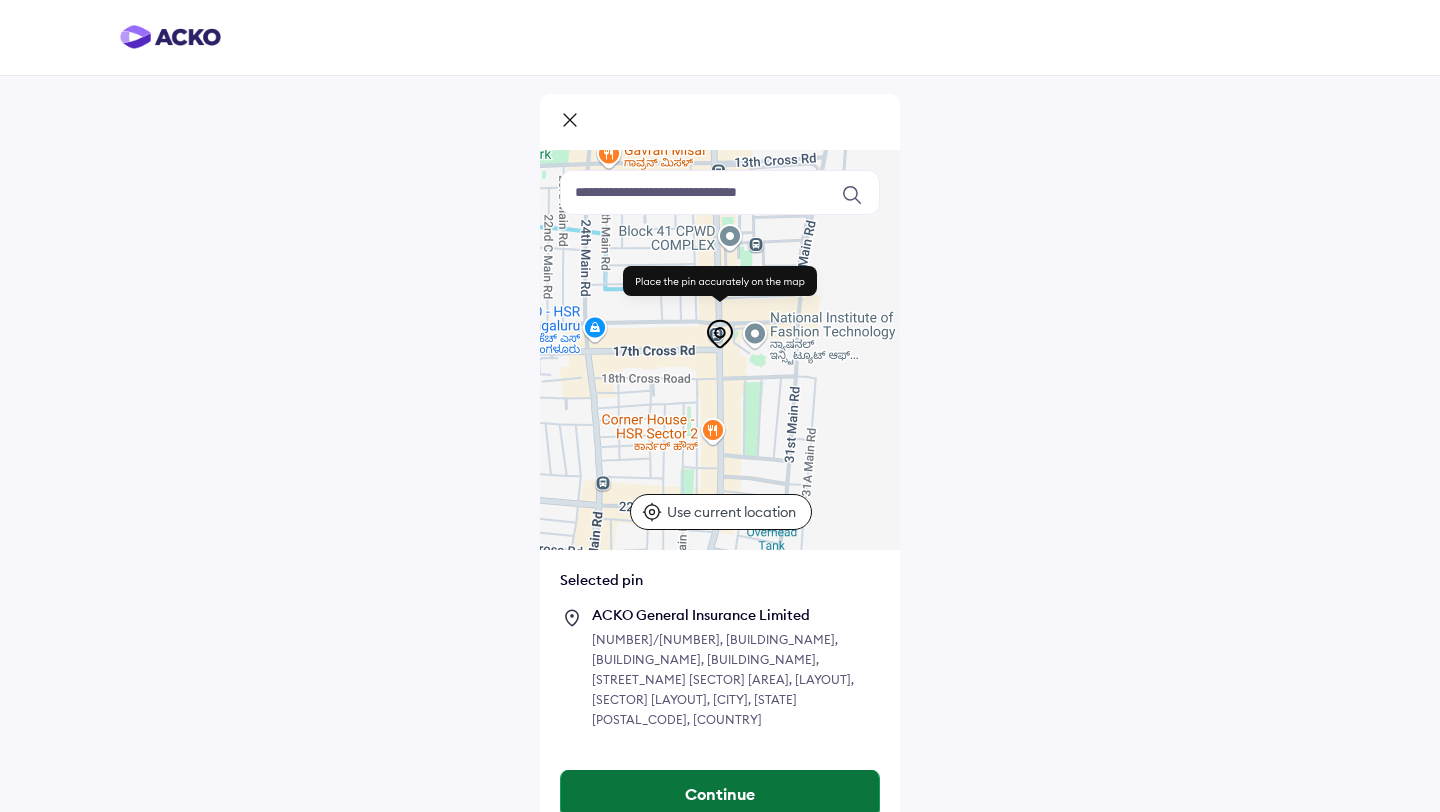click on "Continue" at bounding box center [720, 794] 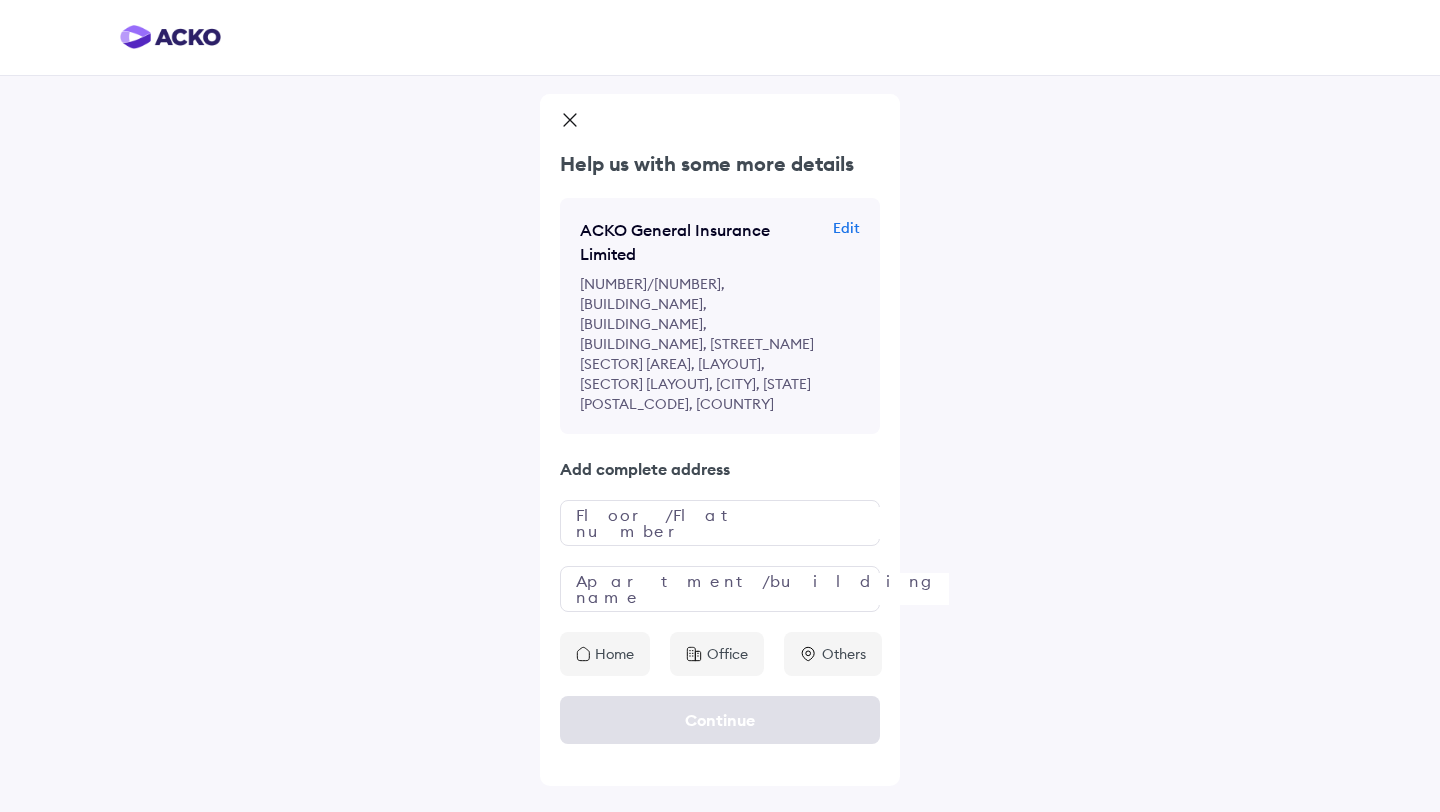 click on "Help us with some more details ACKO General Insurance Limited Edit #36/5, Hustlehub One East, Somasandrapalya, Hustlehub Tech Park Building, 27th Main Rd, Sector 2, ITI Layout, 1st Sector, HSR Layout, Bengaluru, Karnataka 560102, India Add complete address Floor/Flat number Apartment/building name Home Office Others" 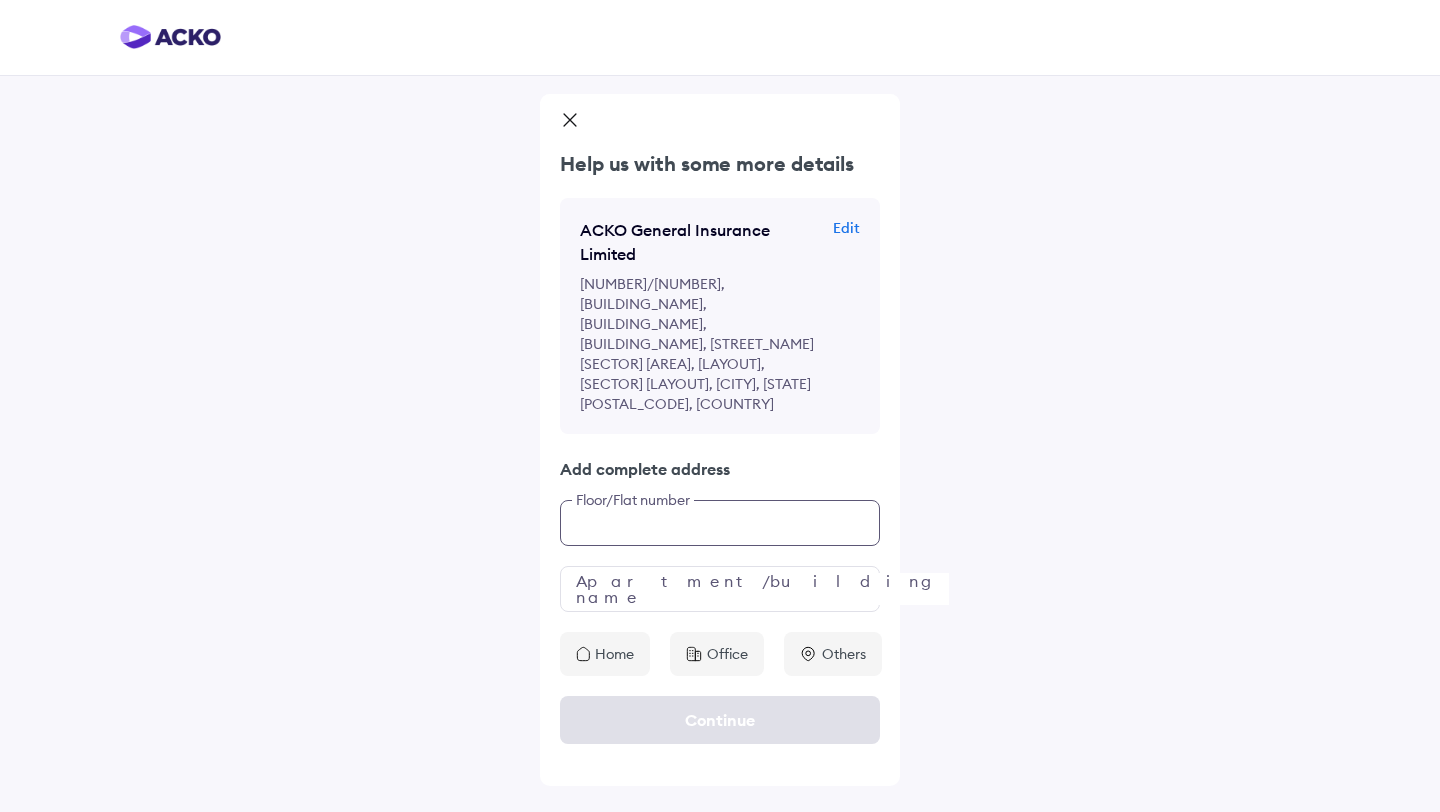 click at bounding box center (720, 523) 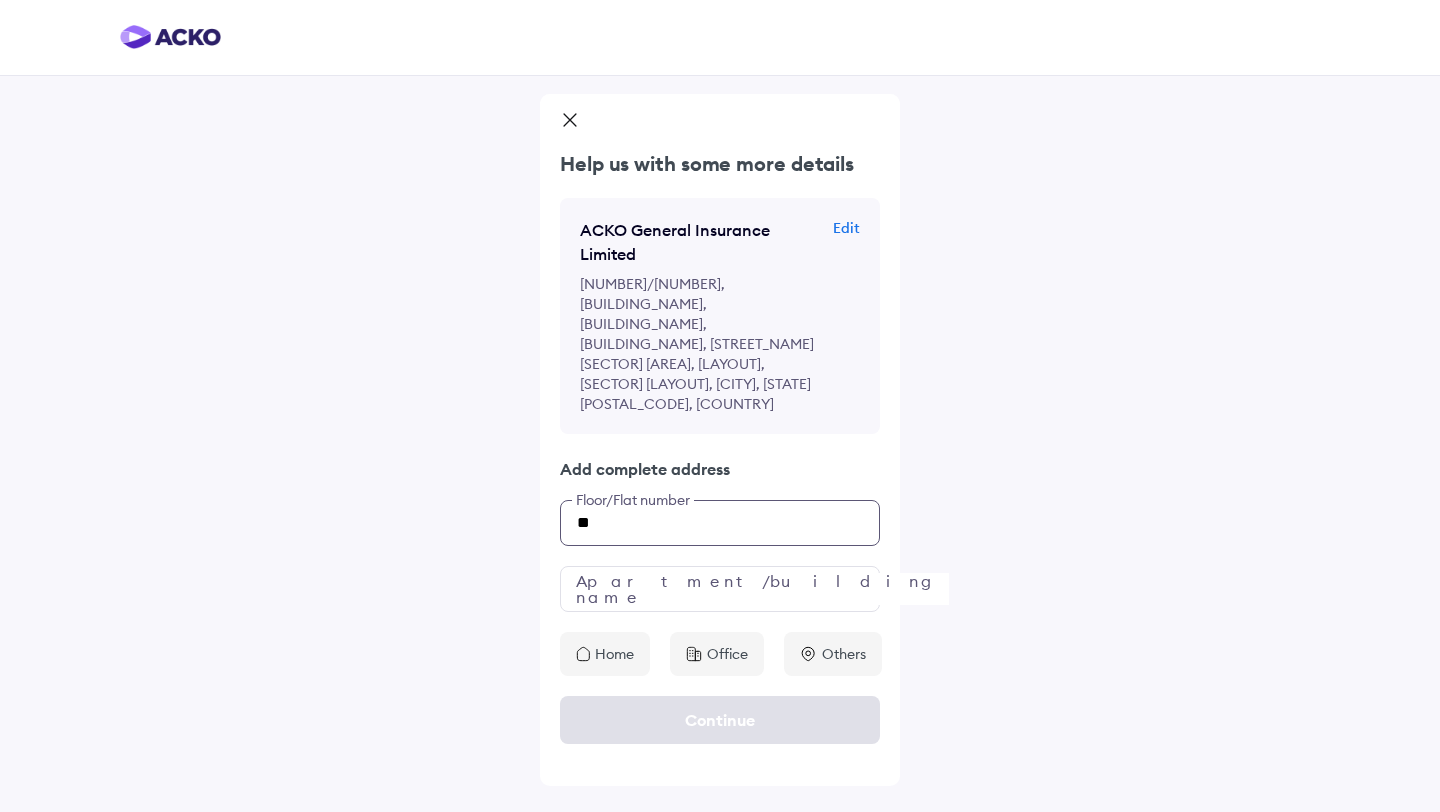 type on "**" 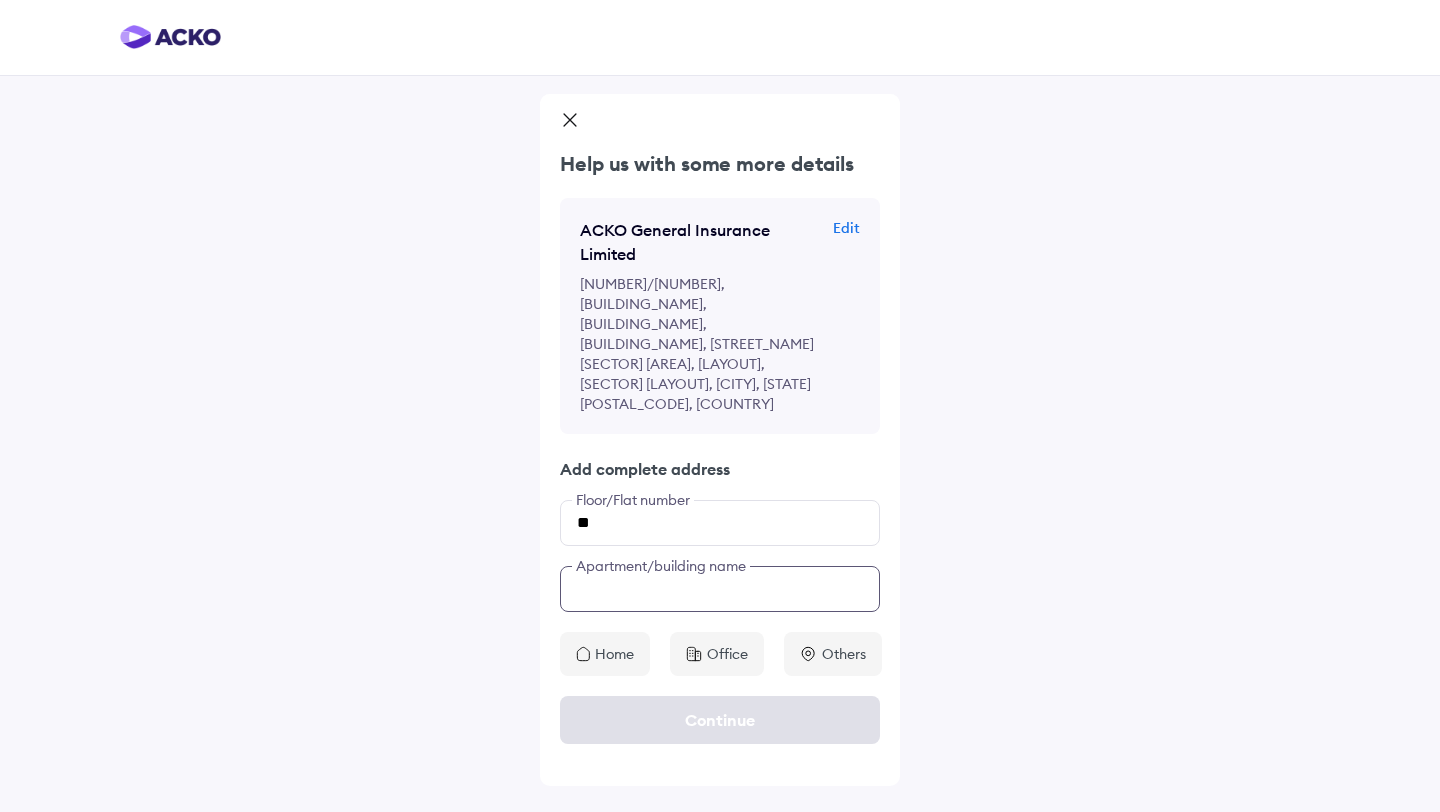 click at bounding box center (720, 589) 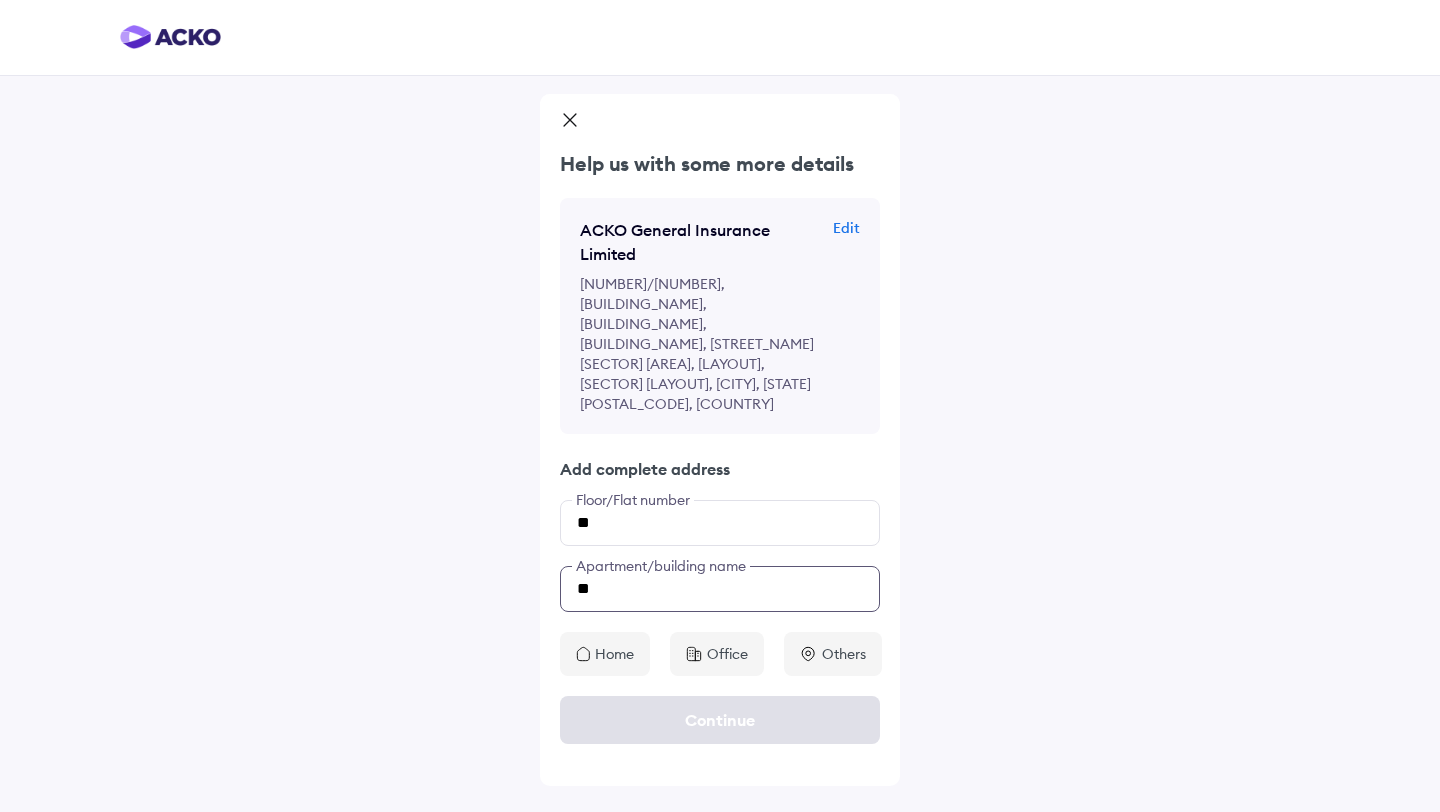 type on "**" 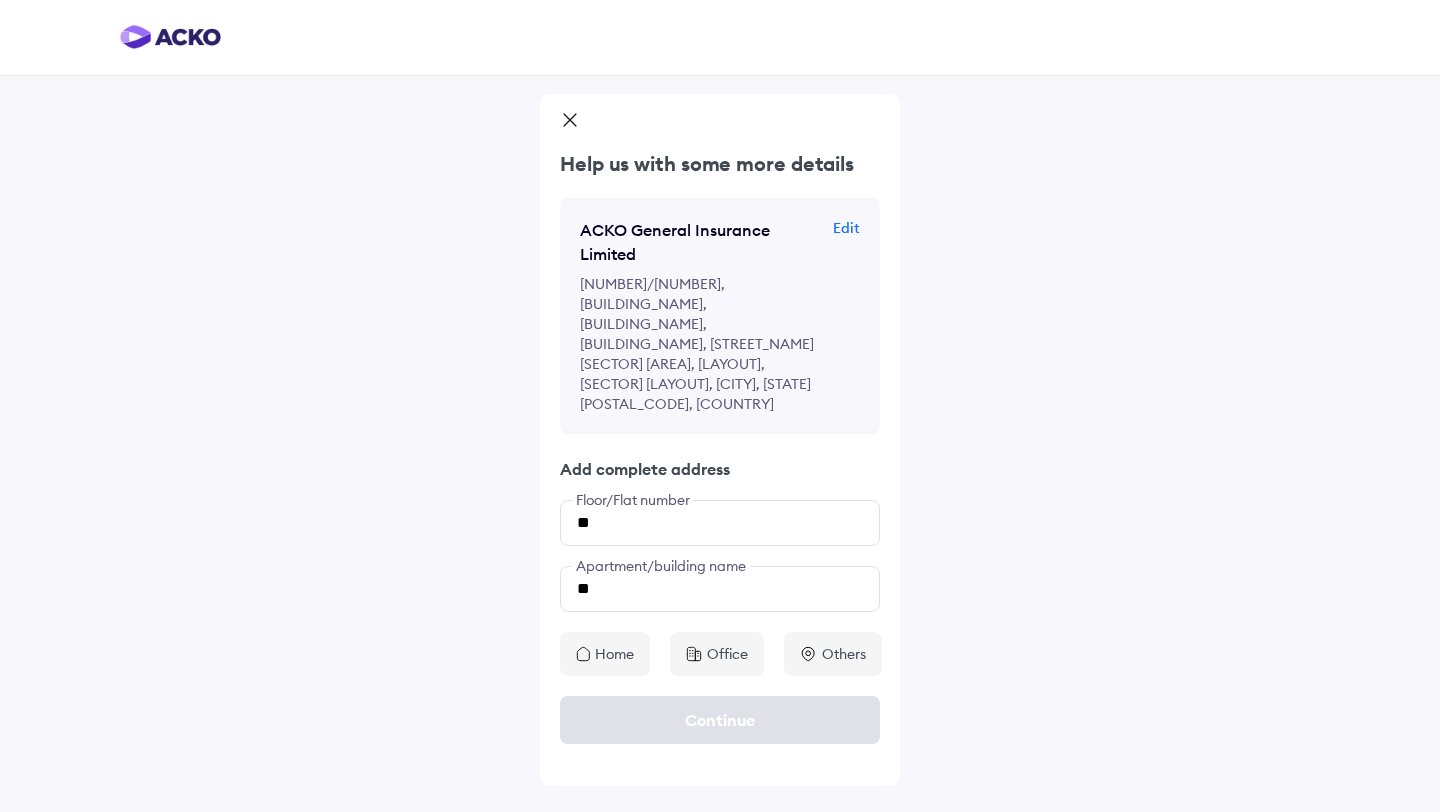 click on "Home" at bounding box center [605, 654] 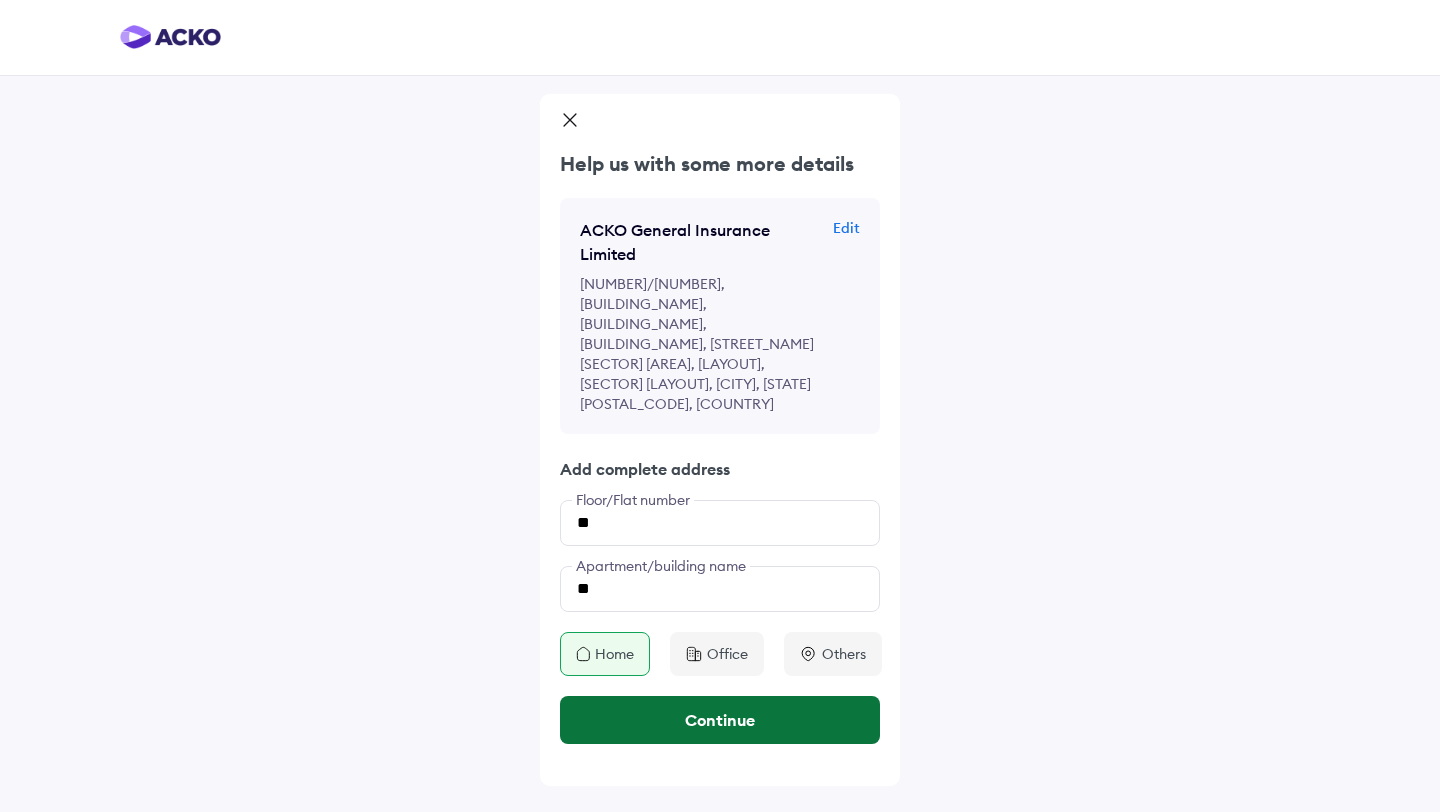 click on "Continue" at bounding box center [720, 720] 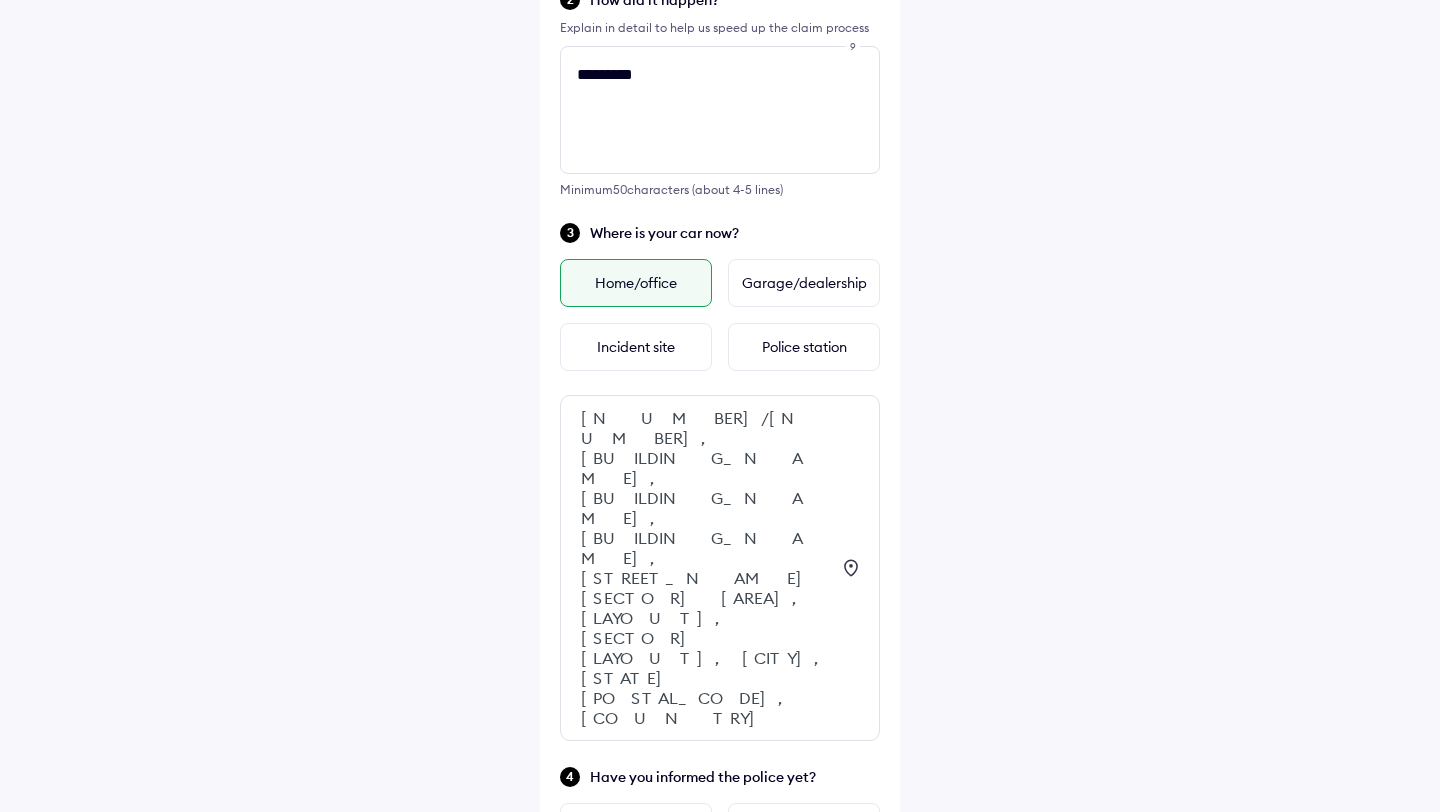 scroll, scrollTop: 433, scrollLeft: 0, axis: vertical 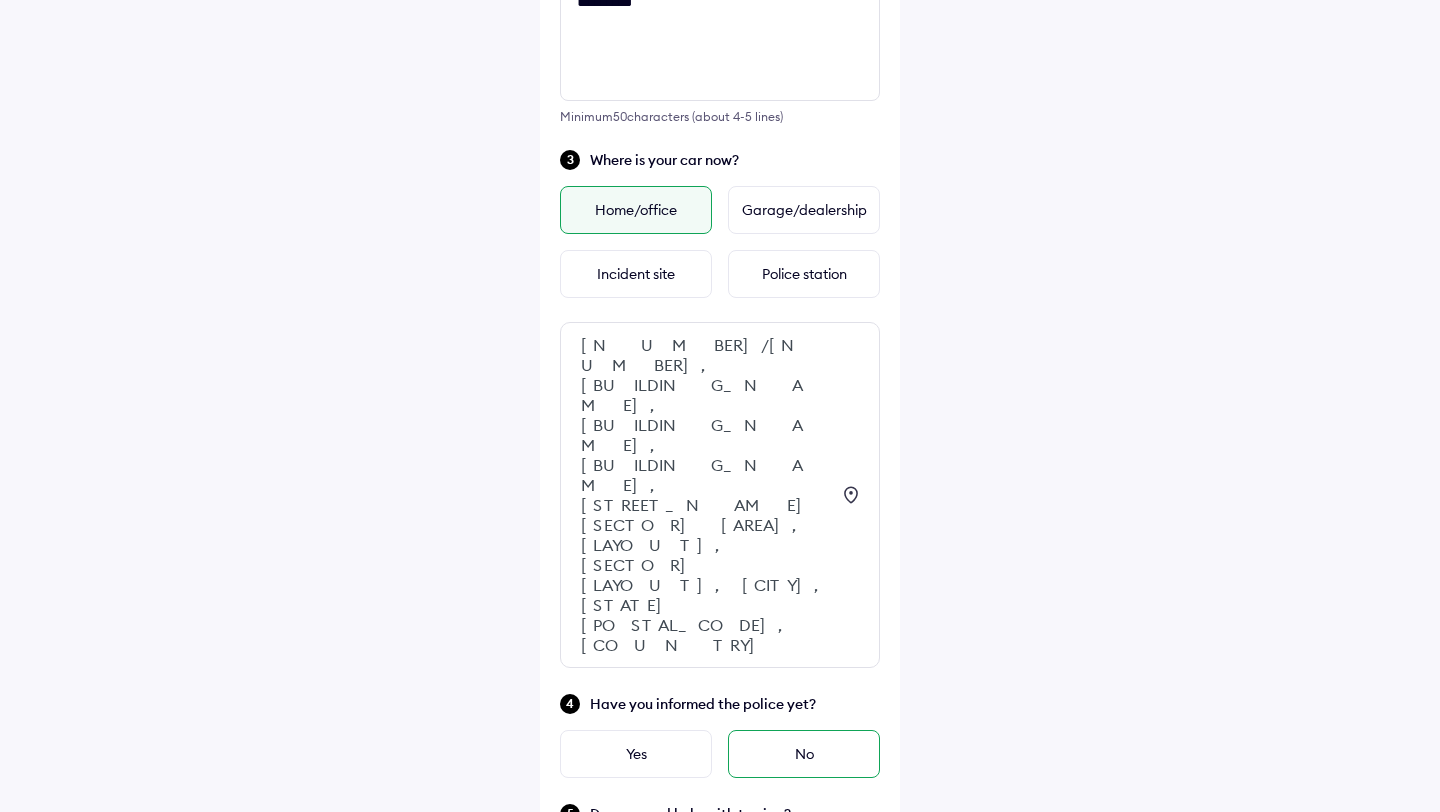 click on "No" at bounding box center (804, 754) 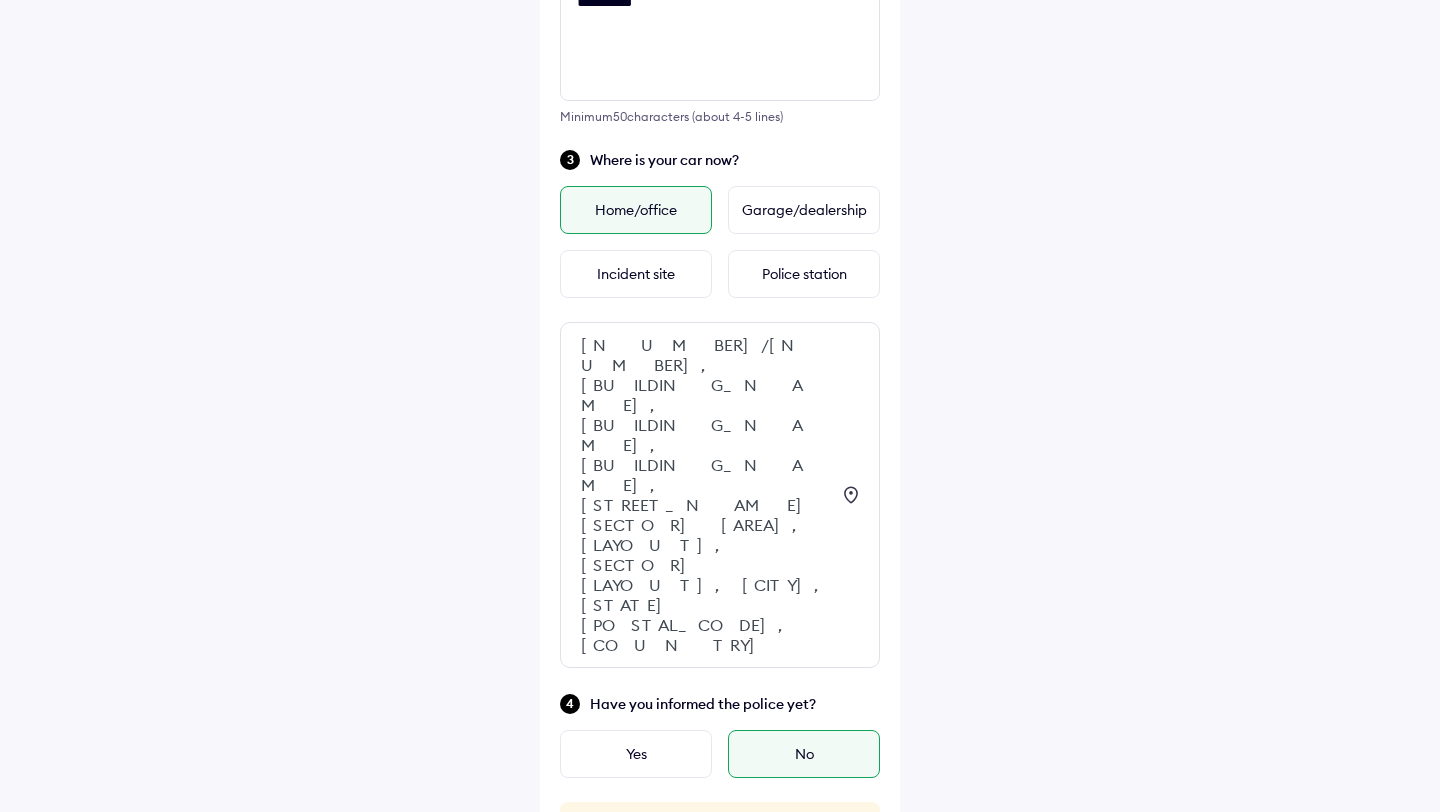 scroll, scrollTop: 569, scrollLeft: 0, axis: vertical 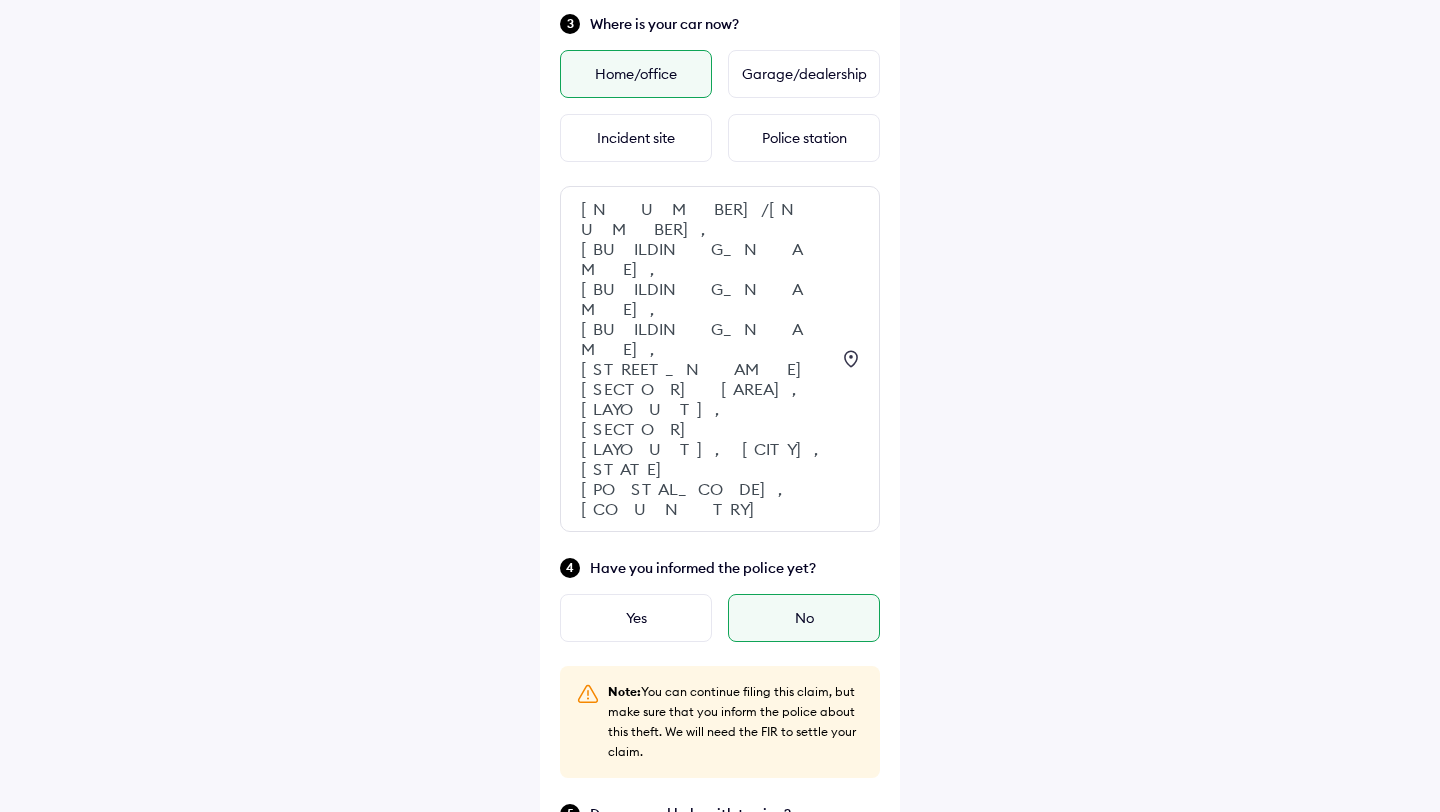 click on "Yes" at bounding box center [636, 864] 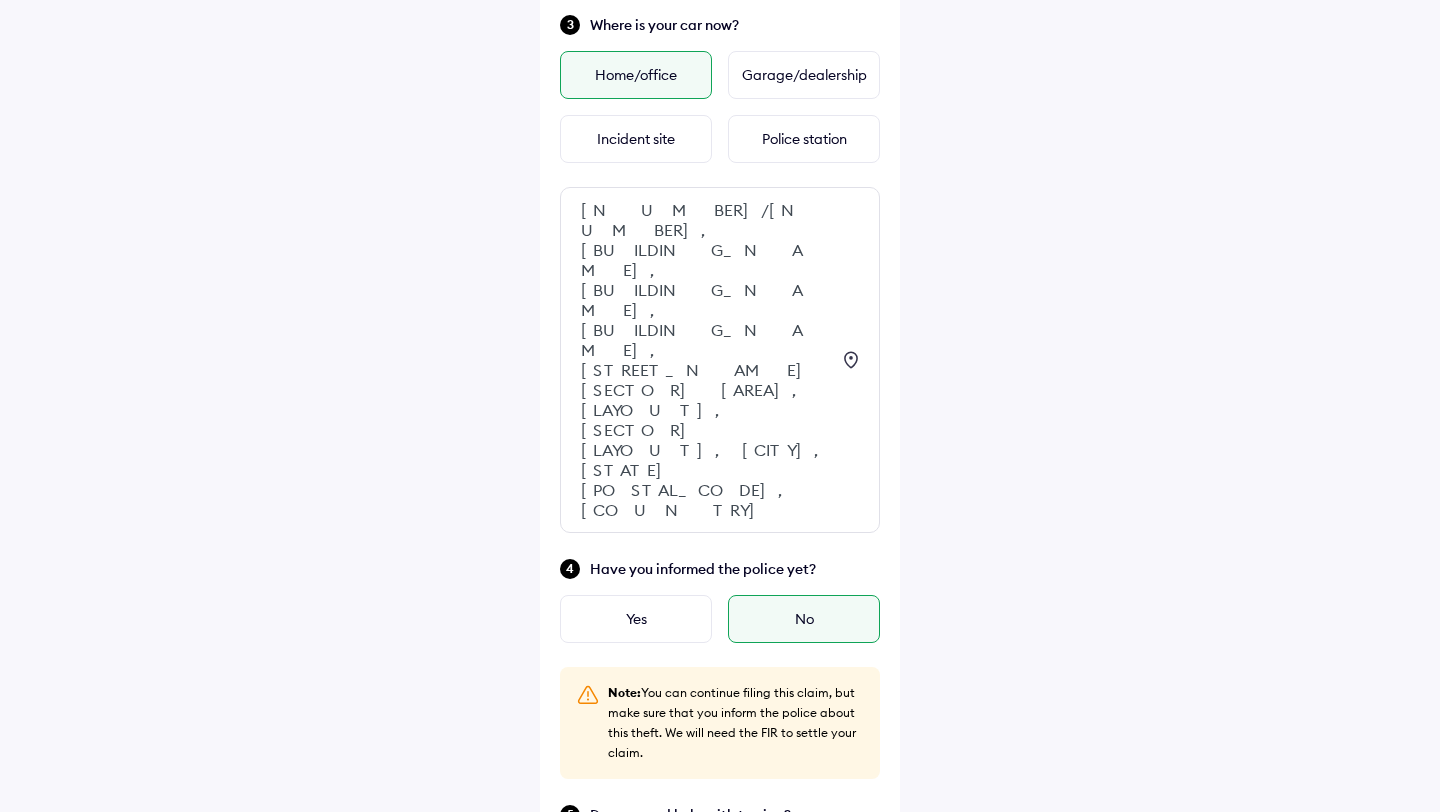scroll, scrollTop: 569, scrollLeft: 0, axis: vertical 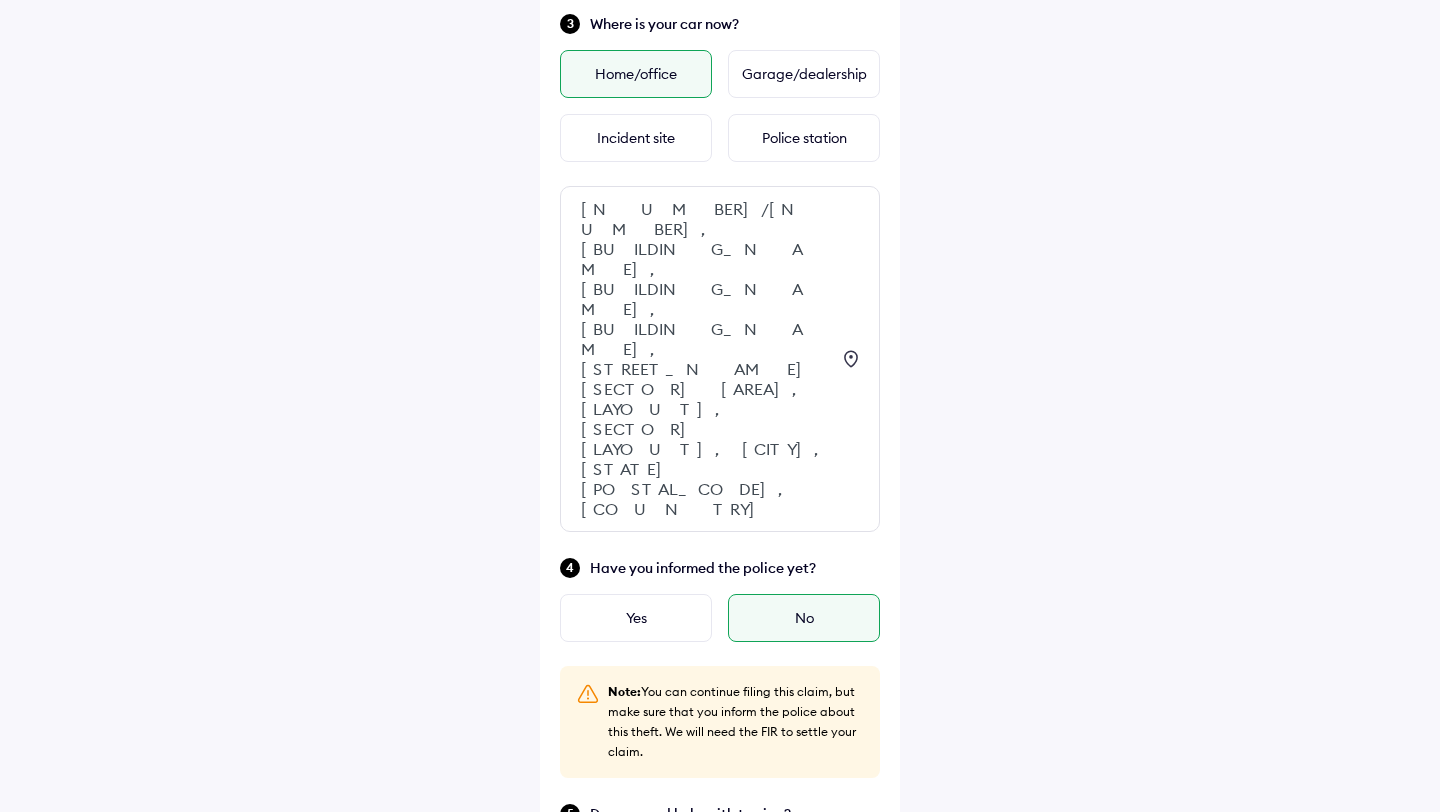 click on "Continue" at bounding box center [720, 952] 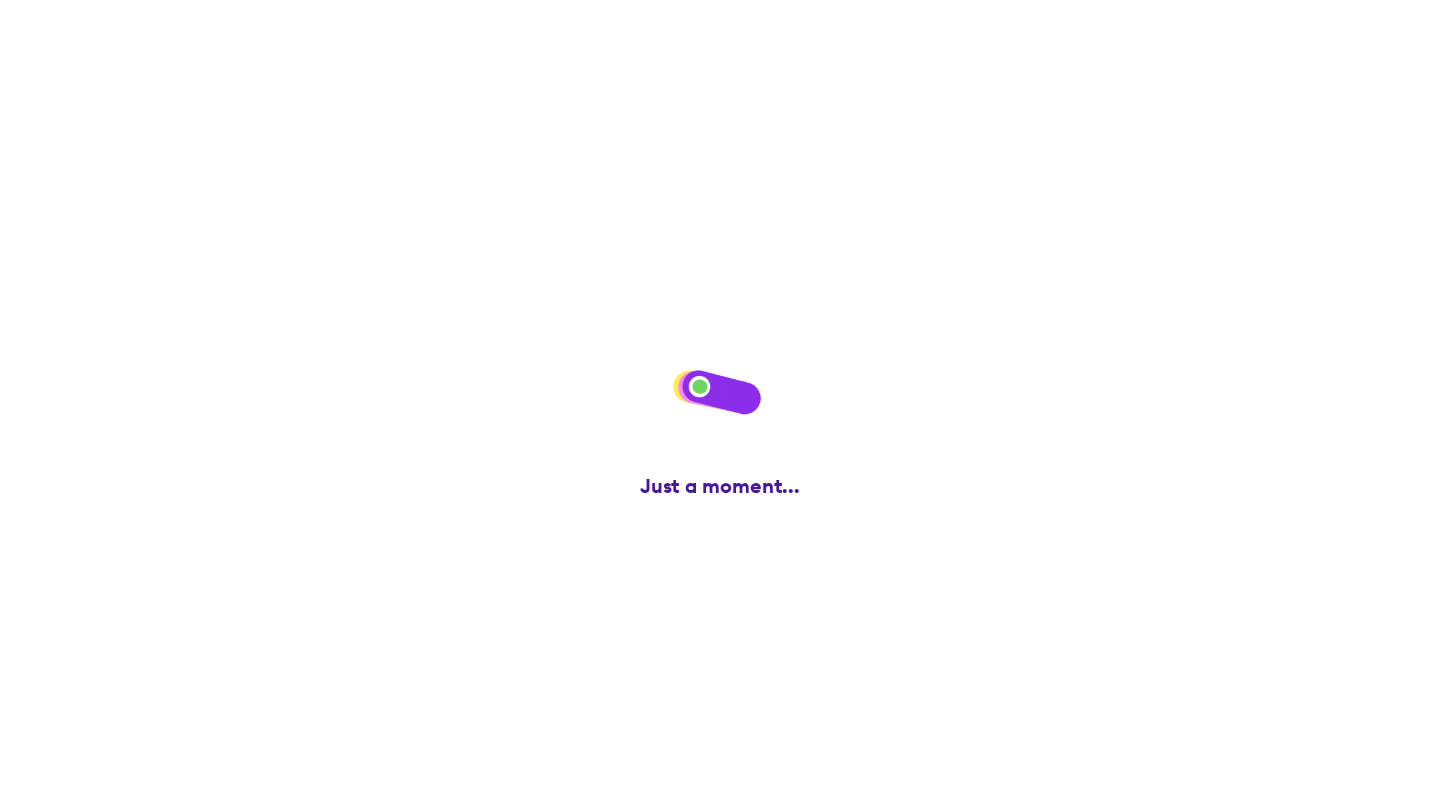 scroll, scrollTop: 0, scrollLeft: 0, axis: both 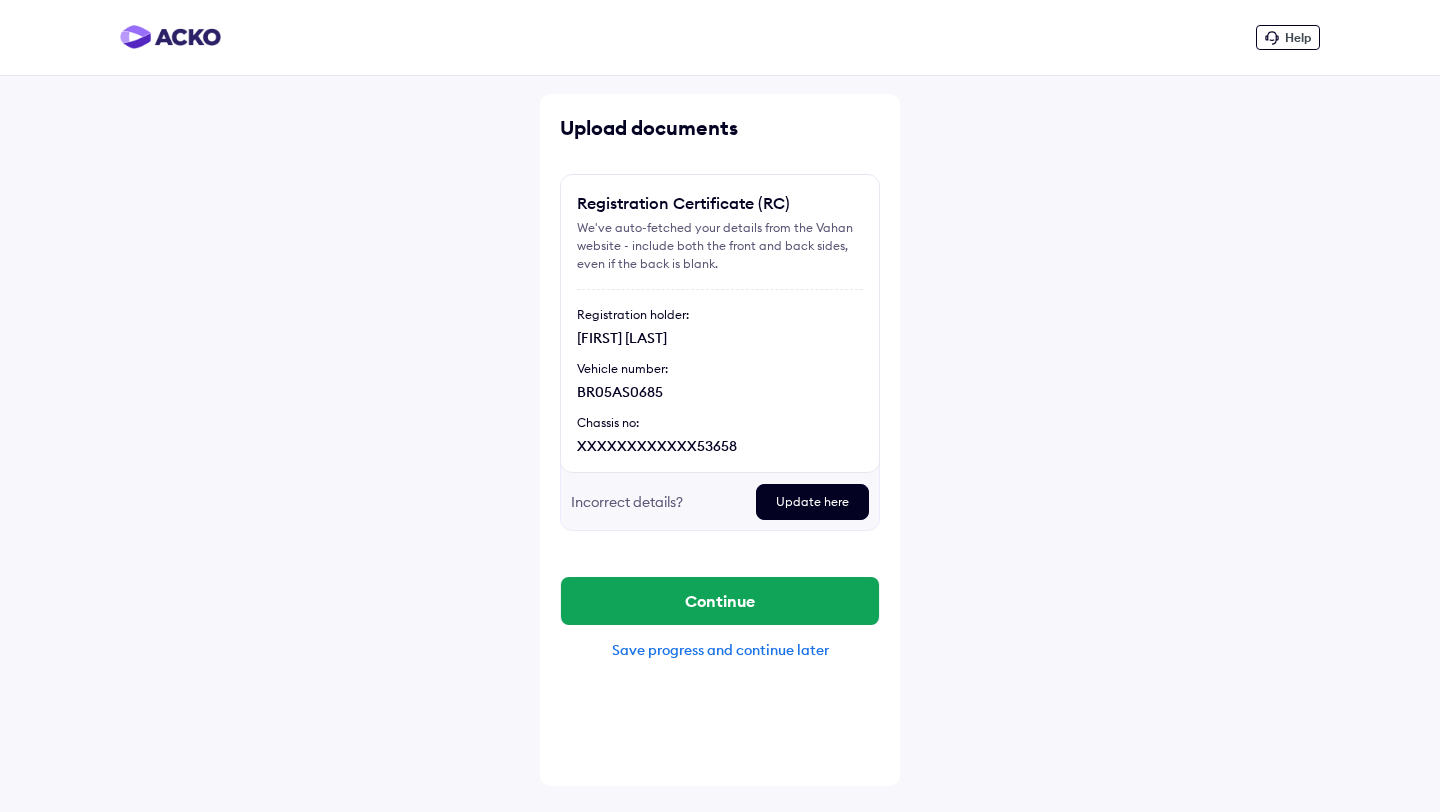 click on "Help Upload documents Registration Certificate (RC) We've auto-fetched your details from the Vahan website - include both the front and back sides, even if the back is blank. Registration holder: ABHINAV KUMAR Vehicle number: BR05AS0685 Chassis no: XXXXXXXXXXXX53658 Incorrect details? Update here Preview Delete Retake Continue Save progress and continue later" at bounding box center [720, 406] 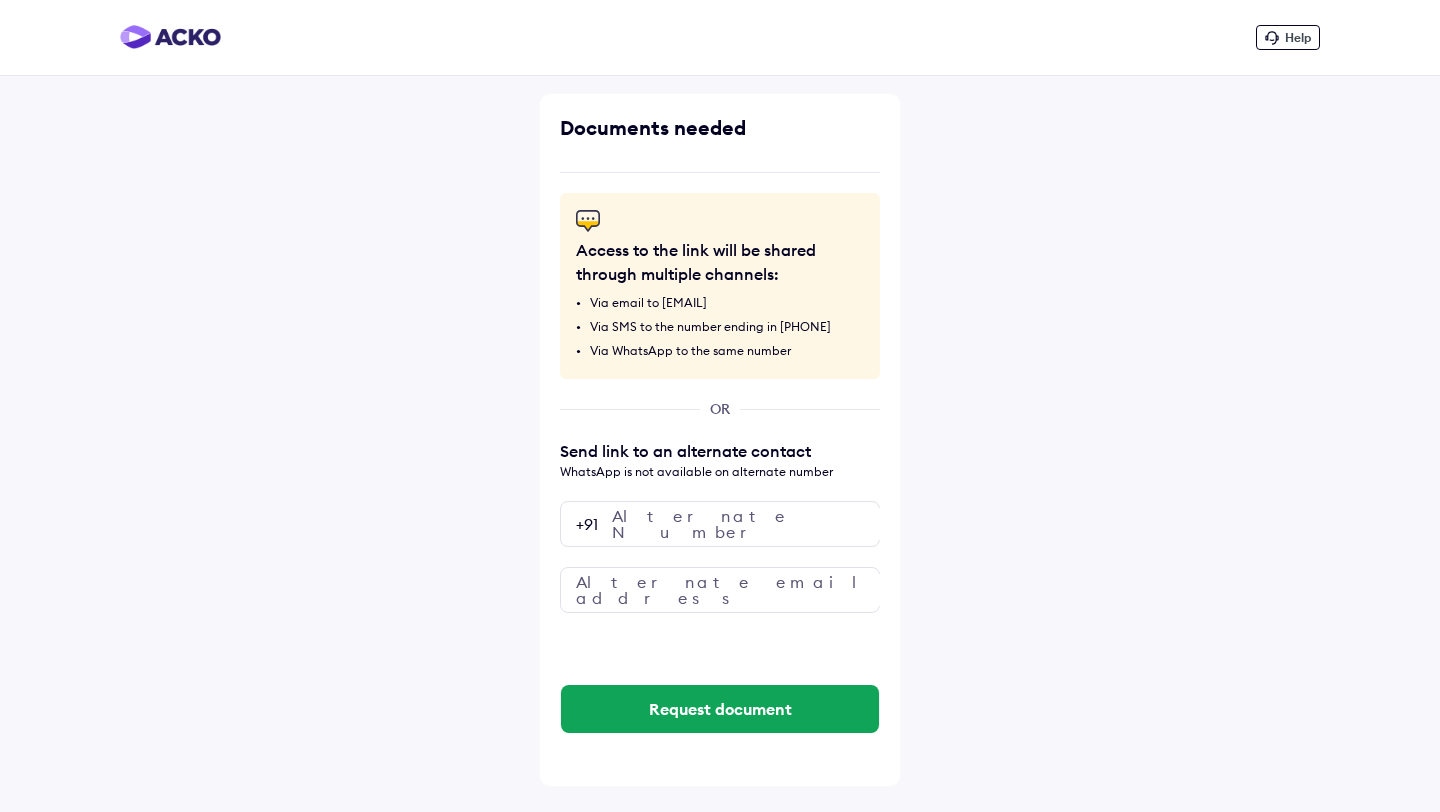 scroll, scrollTop: 0, scrollLeft: 0, axis: both 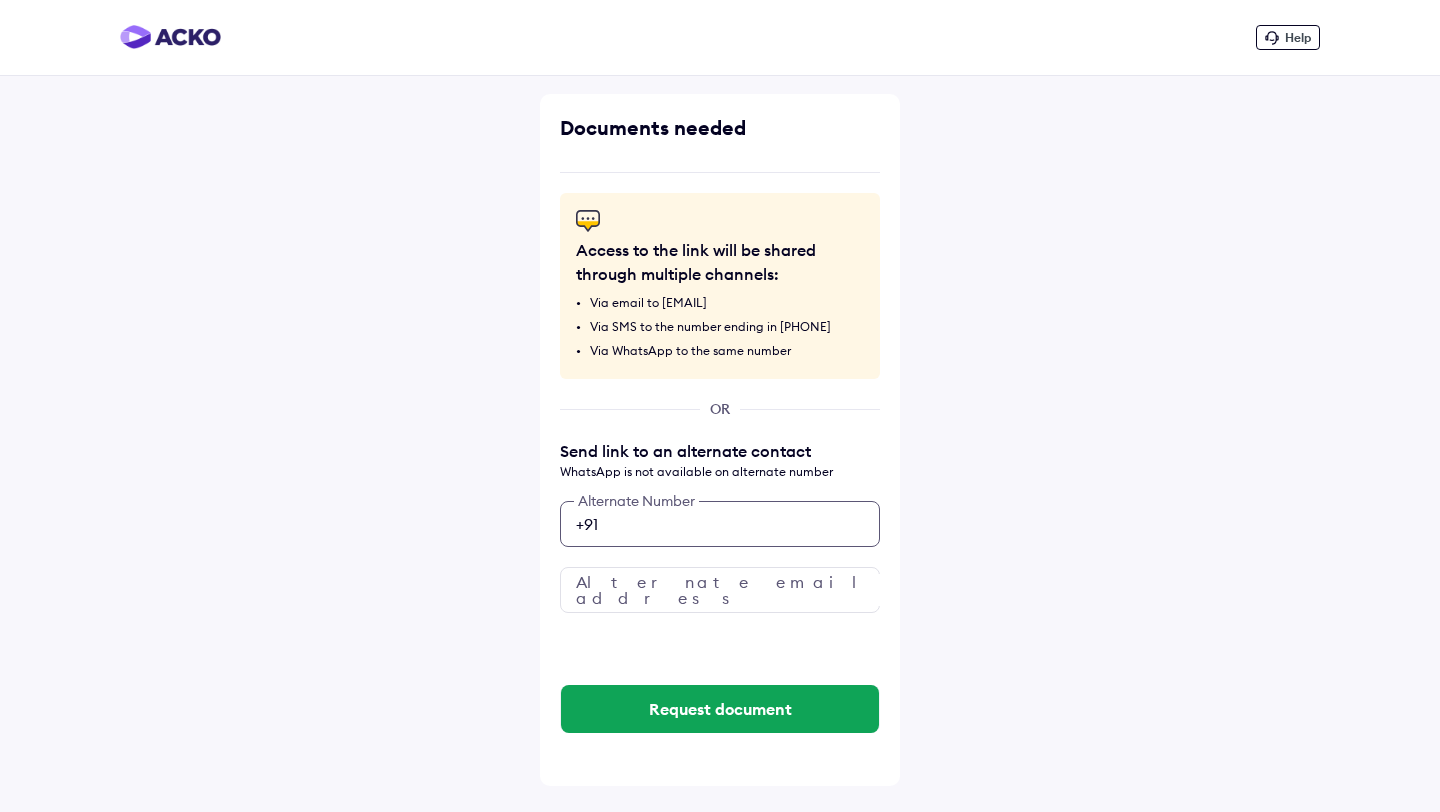click at bounding box center [720, 524] 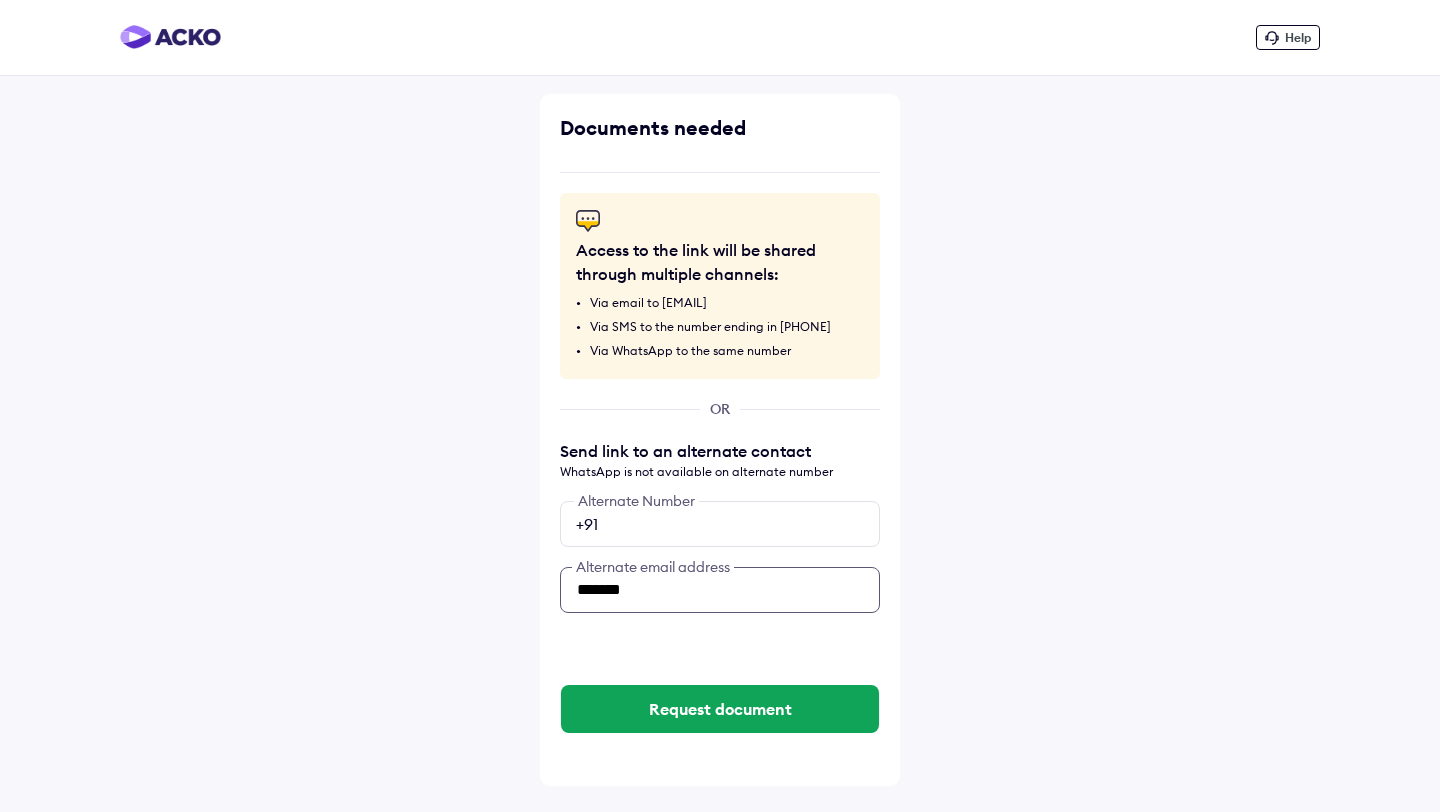 paste on "**********" 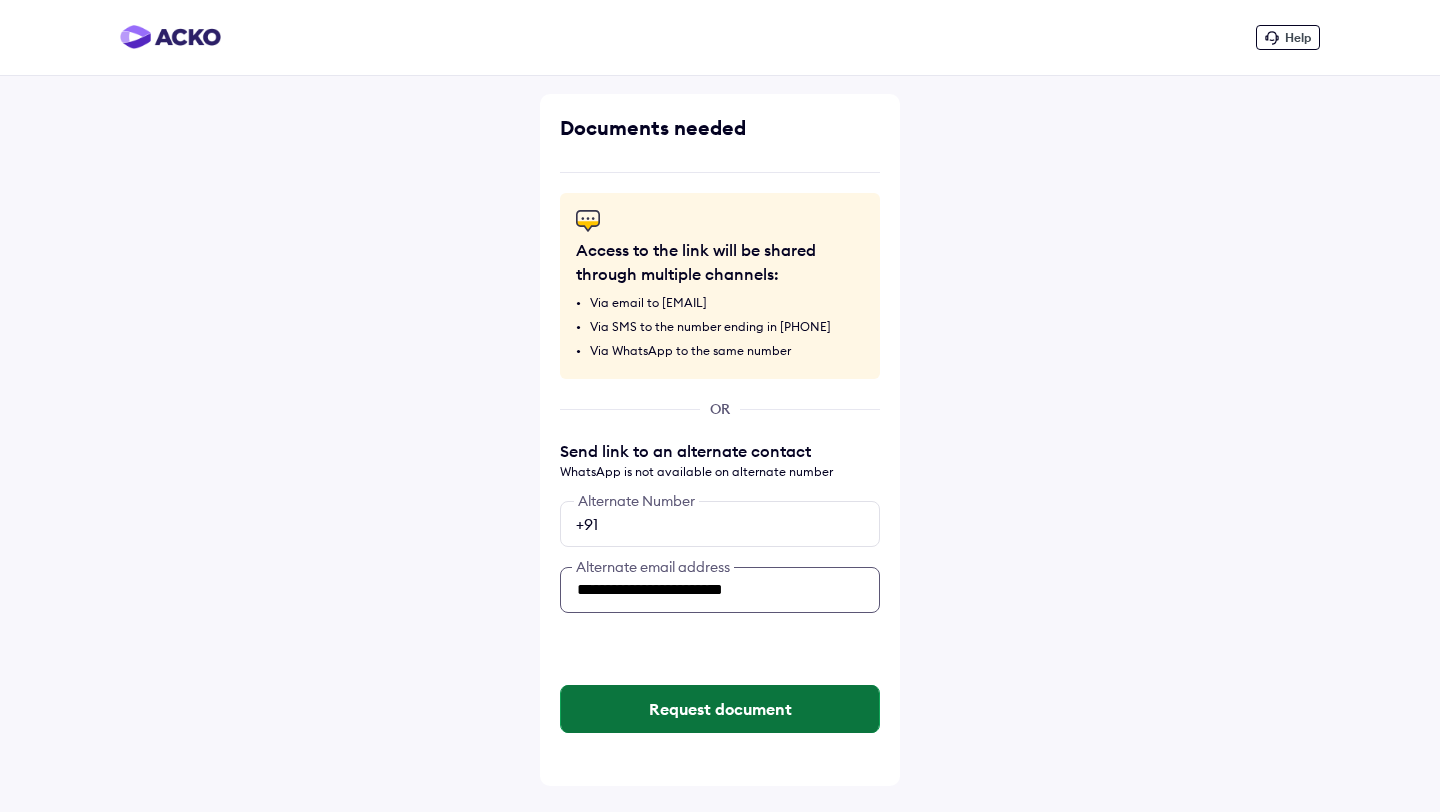 type on "**********" 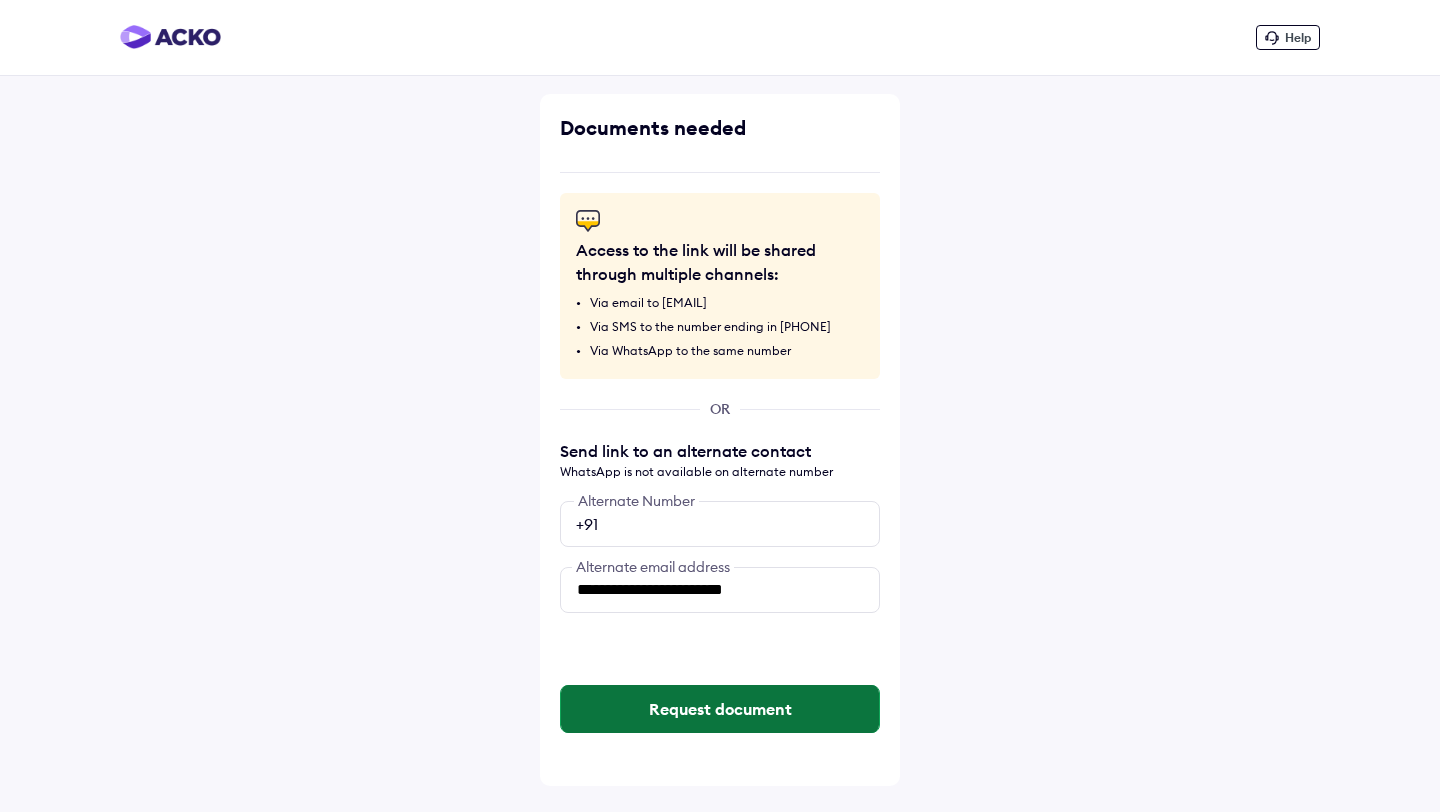 click on "Request document" at bounding box center (720, 709) 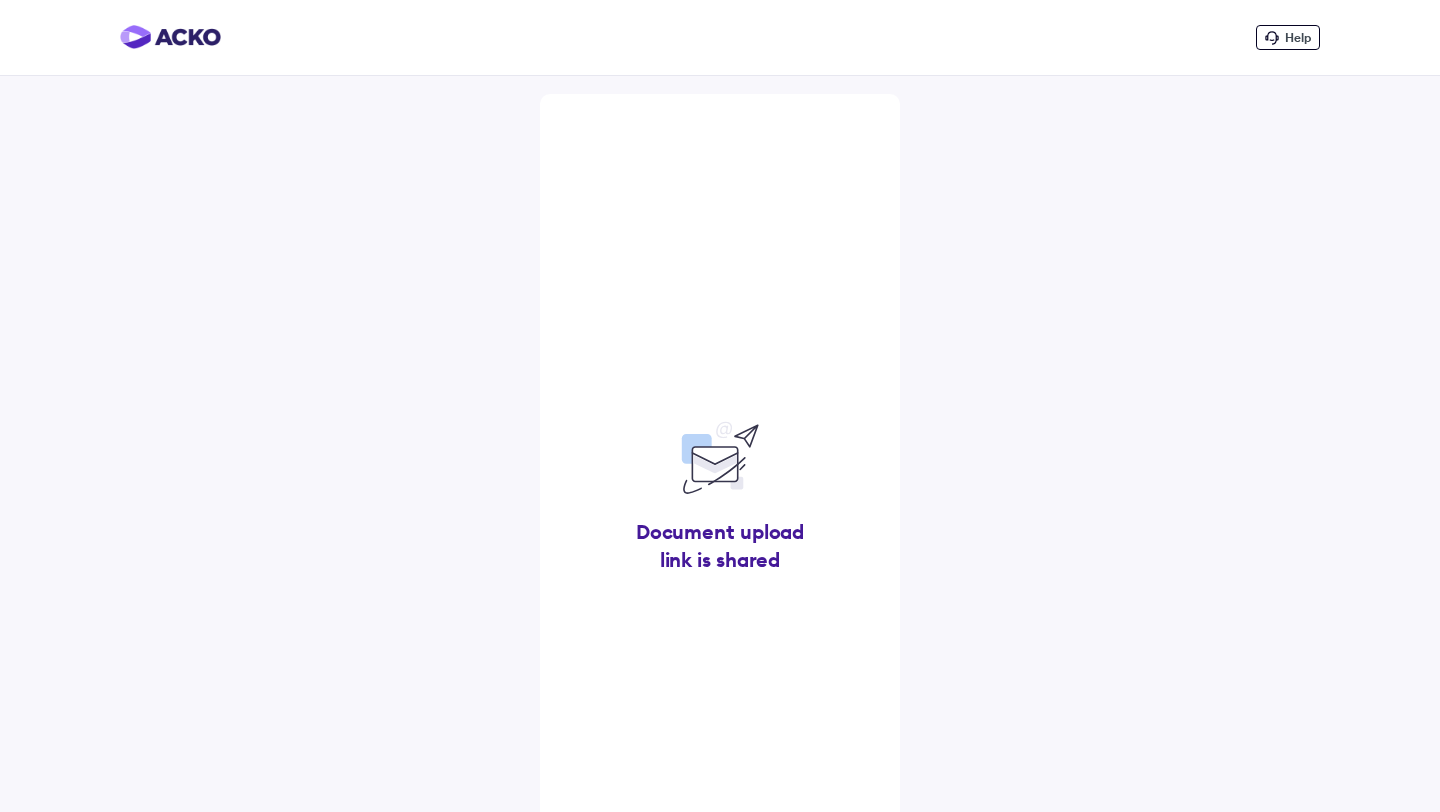 scroll, scrollTop: 64, scrollLeft: 0, axis: vertical 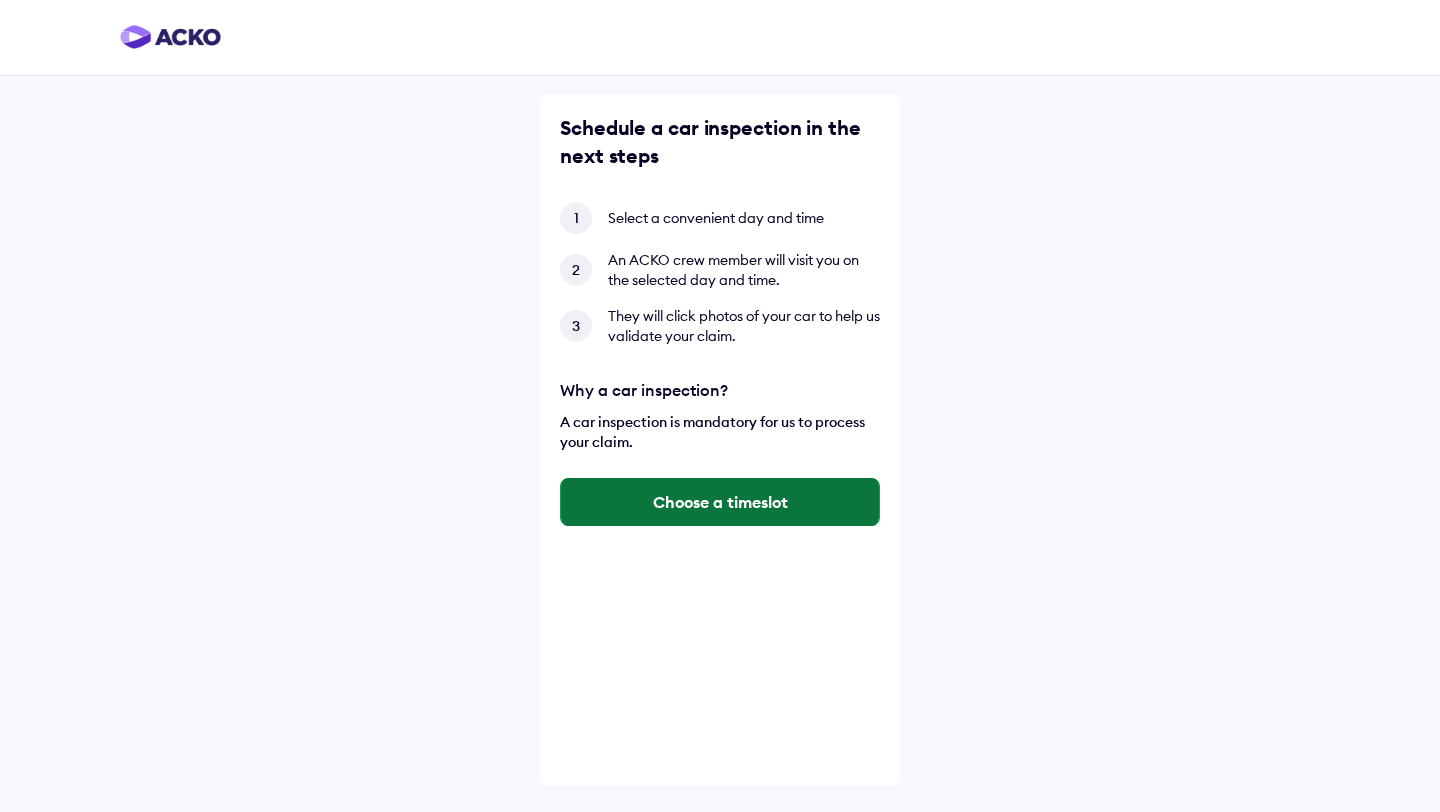 click on "Choose a timeslot" at bounding box center [720, 502] 